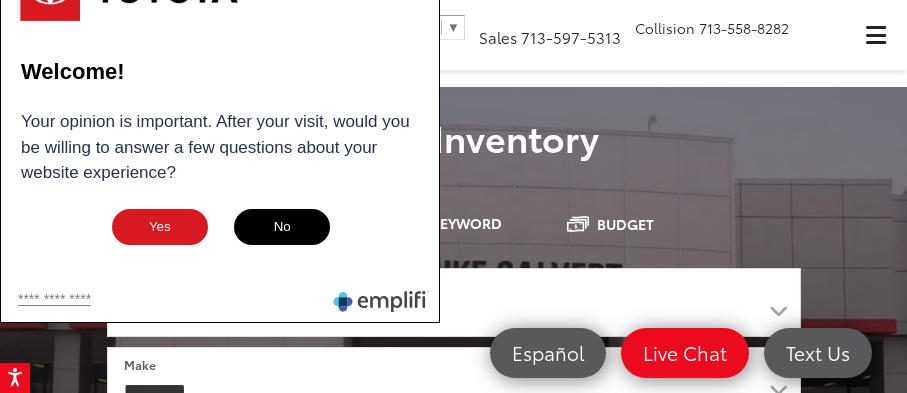 scroll, scrollTop: 0, scrollLeft: 0, axis: both 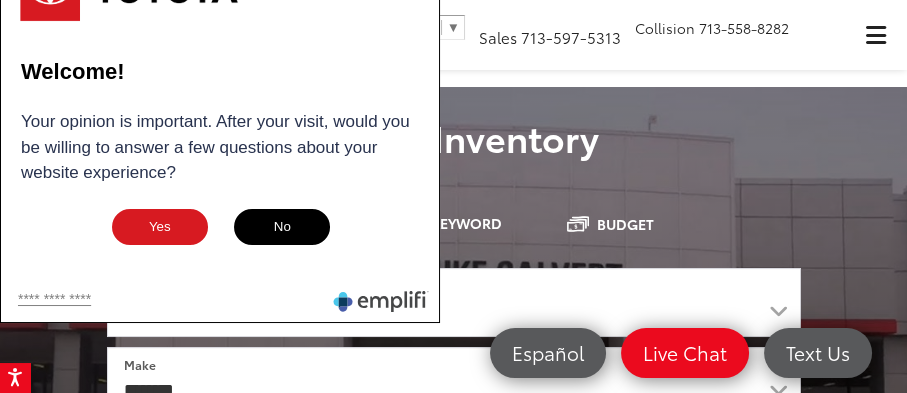 click on "No" at bounding box center (282, 227) 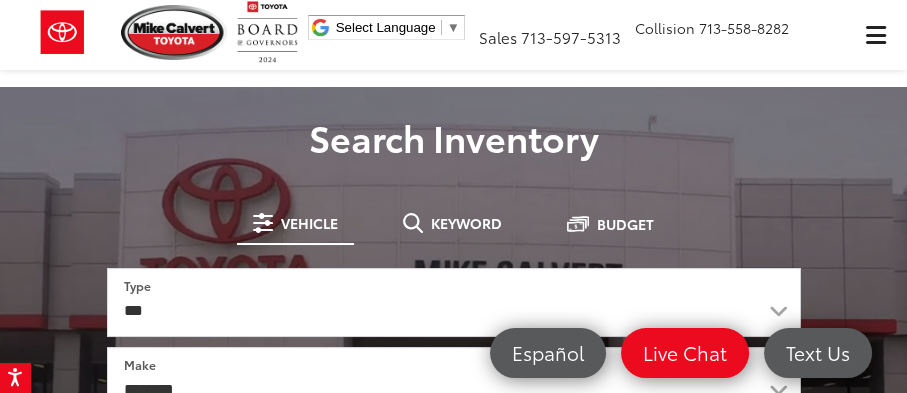 scroll, scrollTop: 159, scrollLeft: 0, axis: vertical 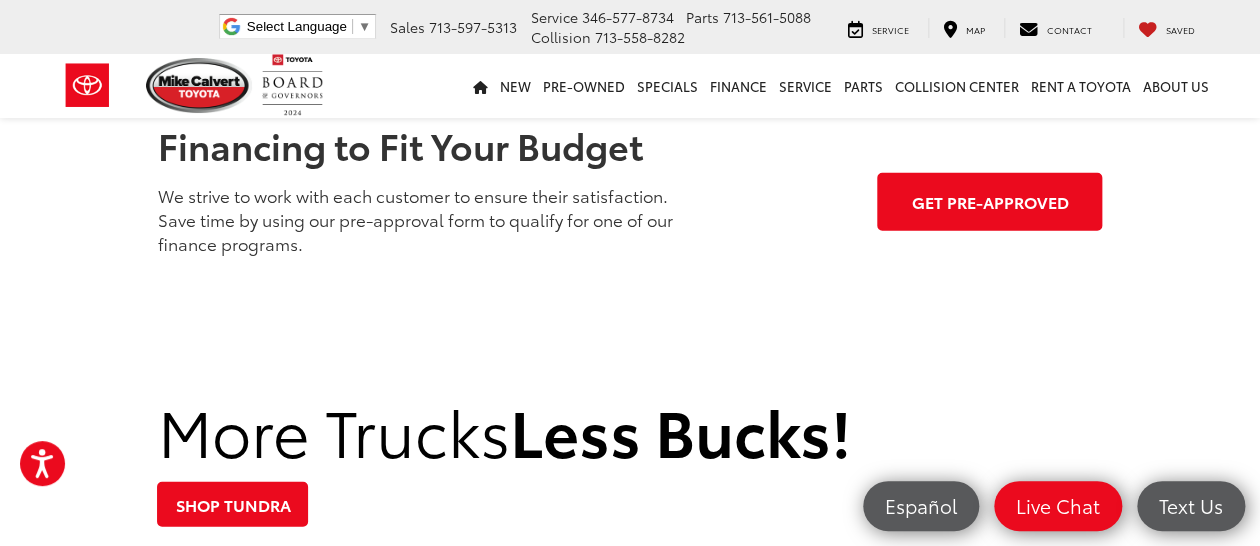 click on "Toyota Car Dealership in Houston, TX
Welcome to Mike Calvert Toyota! Whether you’re from Houston, Sugarland, or Pearland, we’re here to guide you through every step of the car-buying journey.
Special
Offers
View Specials
Trade
Appraisal
Value Trade
Hours &
Directions
Visit Us
Financing to Fit Your Budget
We strive to work with each customer to ensure their satisfaction. Save time by using our pre-approval form to qualify for one of our finance programs.
Get Pre-Approved" at bounding box center [630, -301] 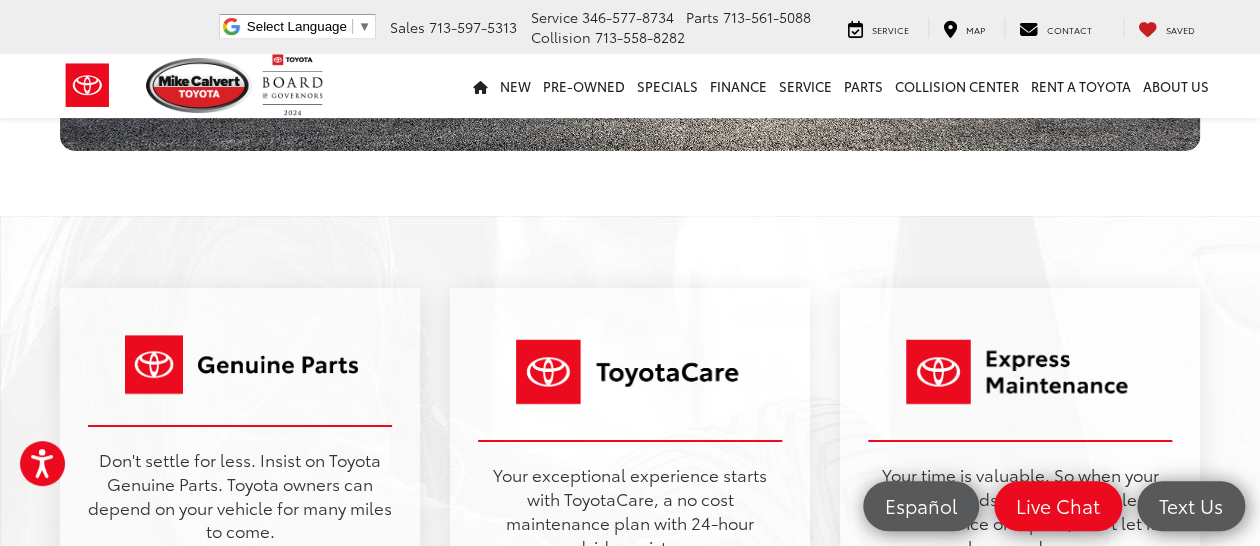 scroll, scrollTop: 2644, scrollLeft: 0, axis: vertical 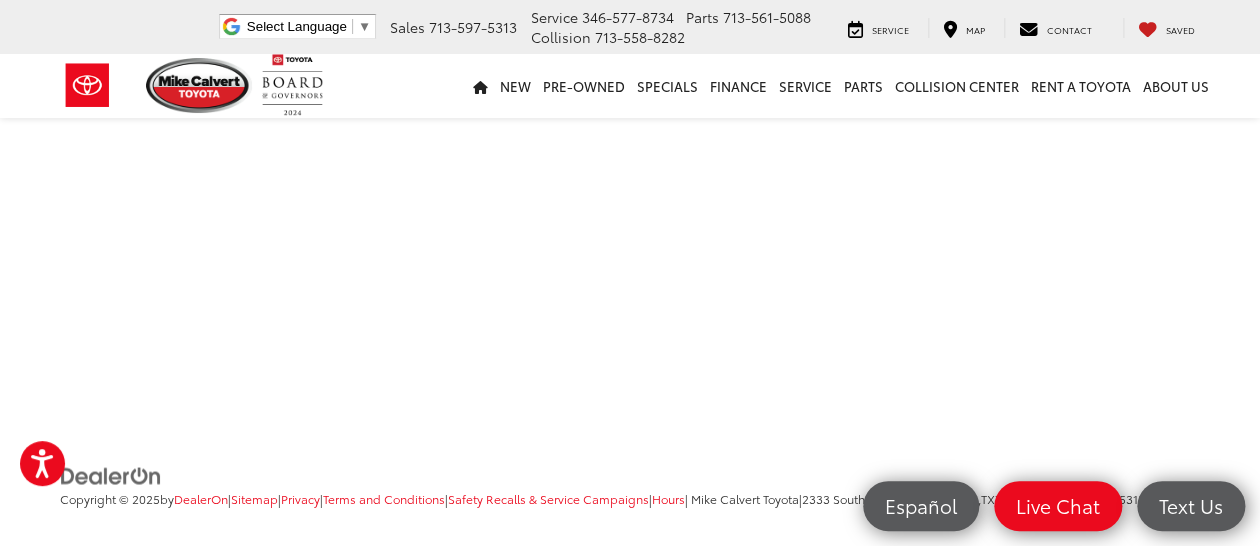click on "Copyright © 2025  by  DealerOn  |  Sitemap  |  Privacy  |  Terms and Conditions  |  Safety Recalls & Service Campaigns  |  Hours  | Mike Calvert Toyota  |  2333 South Loop West,  Houston,  TX  77054  | Sales:  713-597-5313" at bounding box center (630, 491) 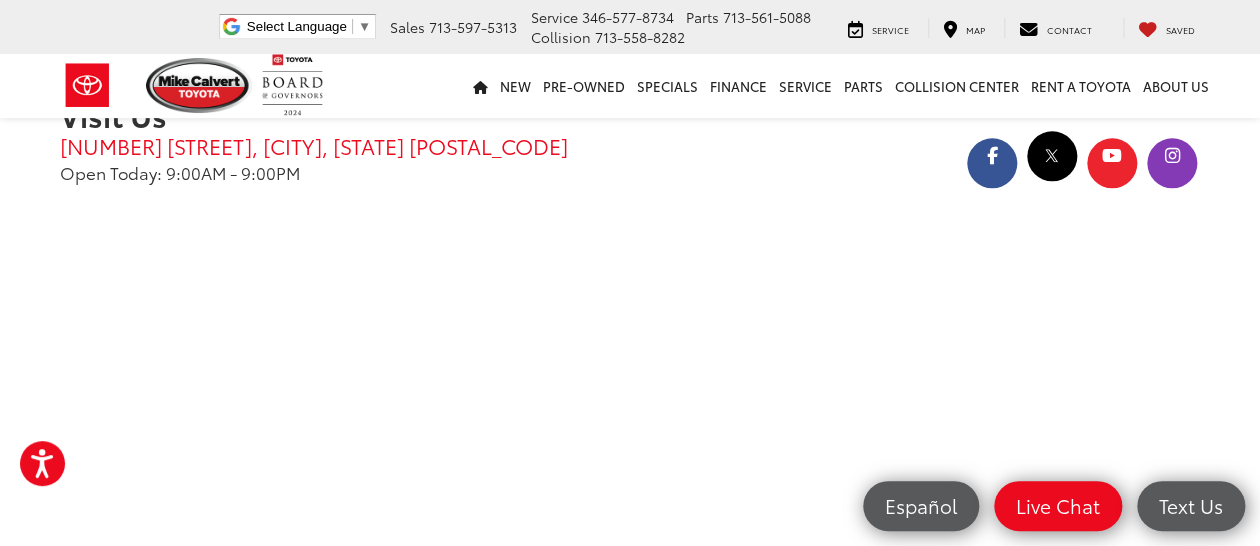 scroll, scrollTop: 3626, scrollLeft: 0, axis: vertical 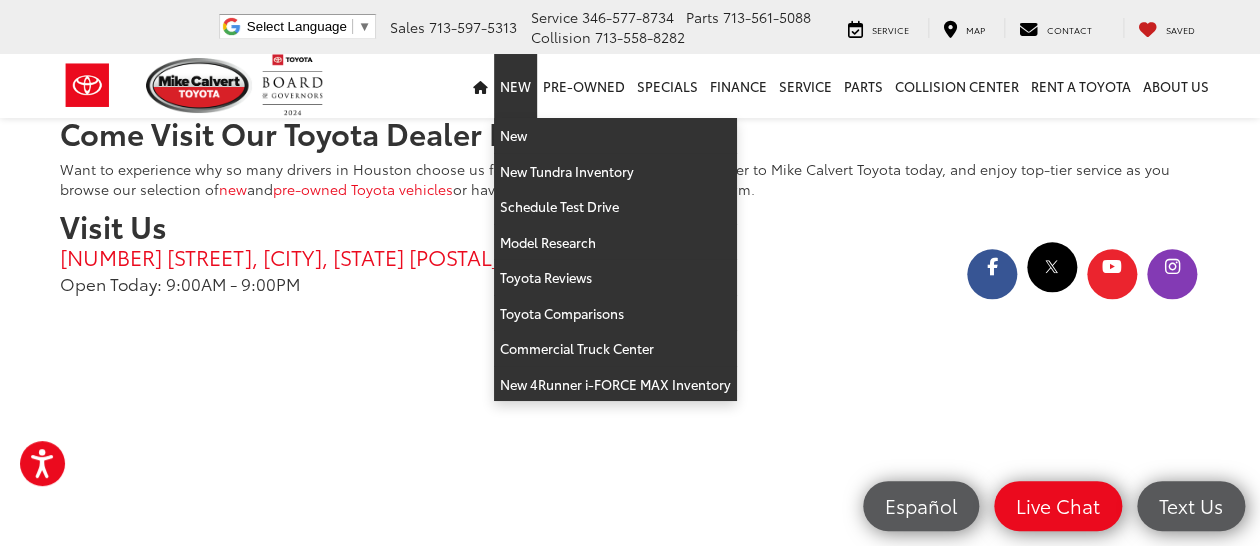 click on "New" at bounding box center (515, 86) 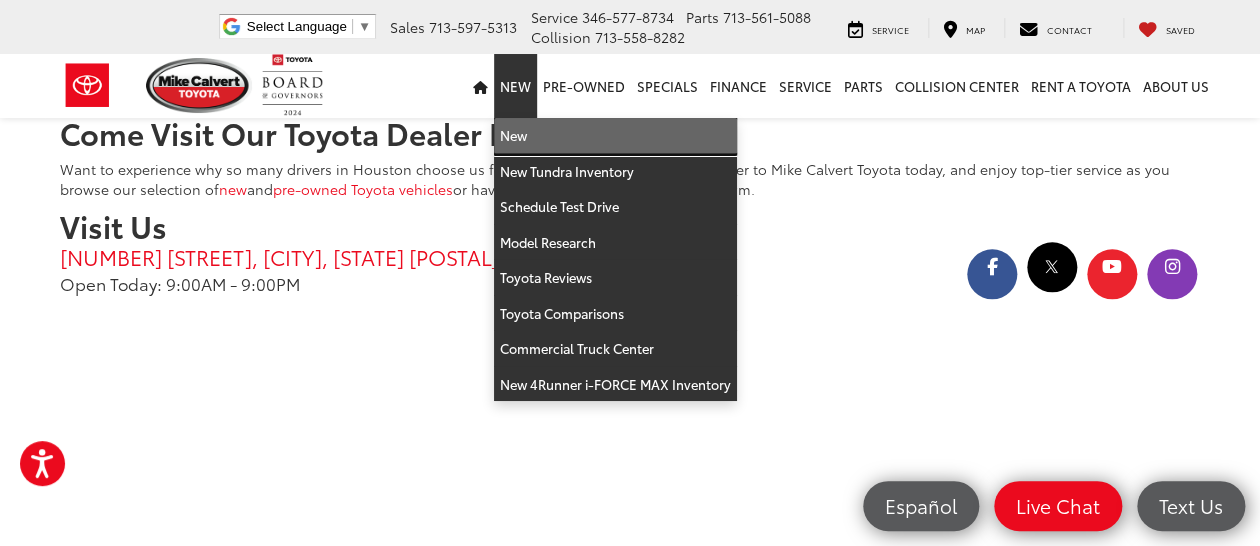 click on "New" at bounding box center [615, 136] 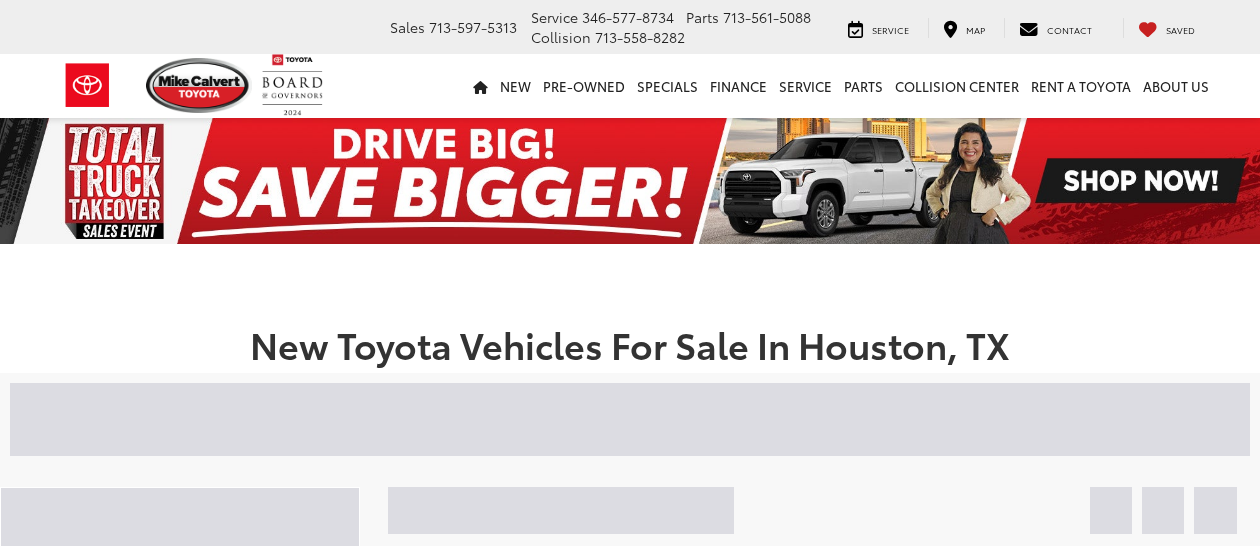 scroll, scrollTop: 0, scrollLeft: 0, axis: both 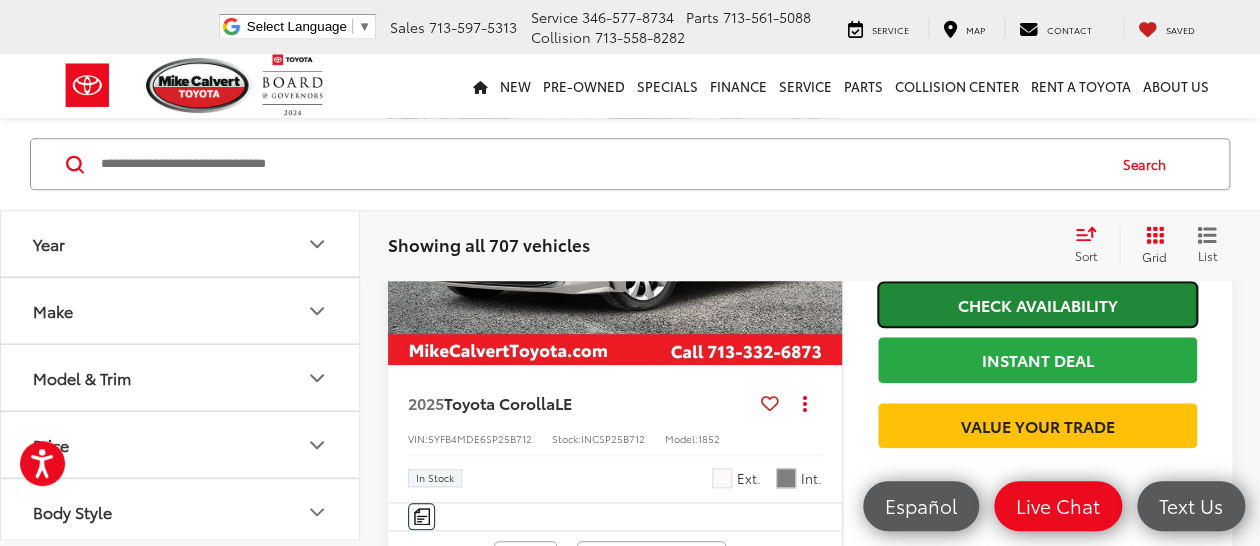 click on "Check Availability" at bounding box center (1037, 304) 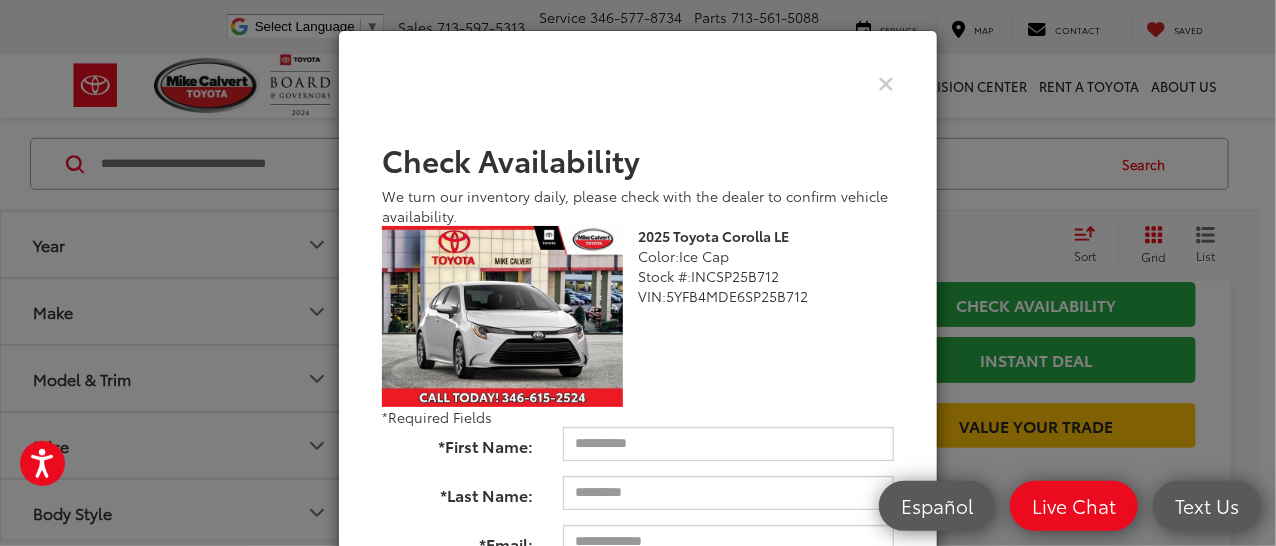 scroll, scrollTop: 222, scrollLeft: 0, axis: vertical 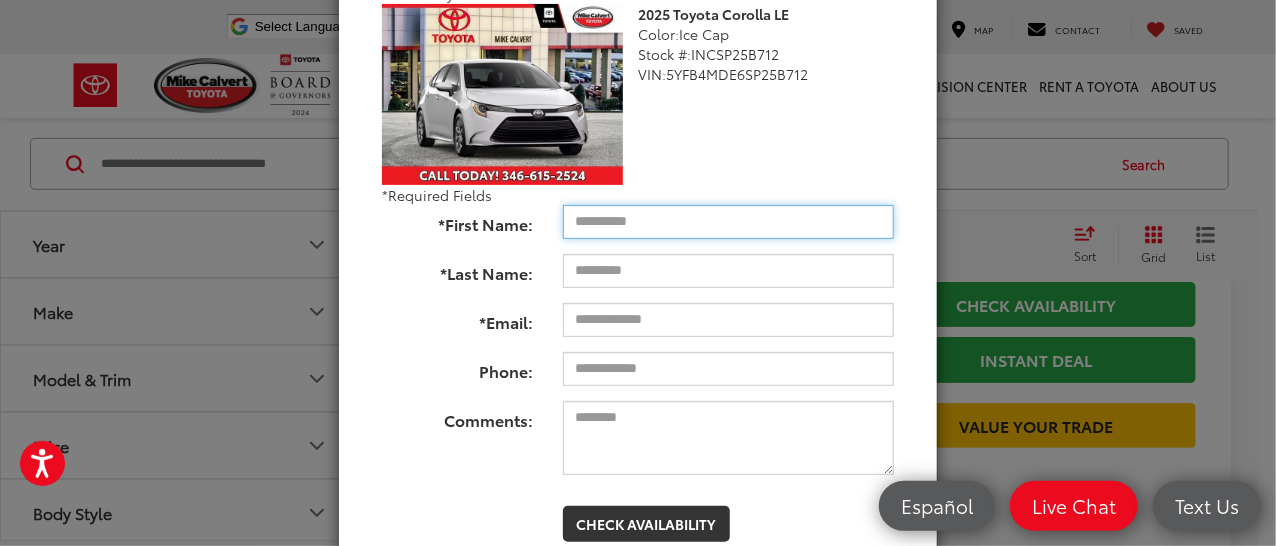 click on "*First Name:" at bounding box center (728, 222) 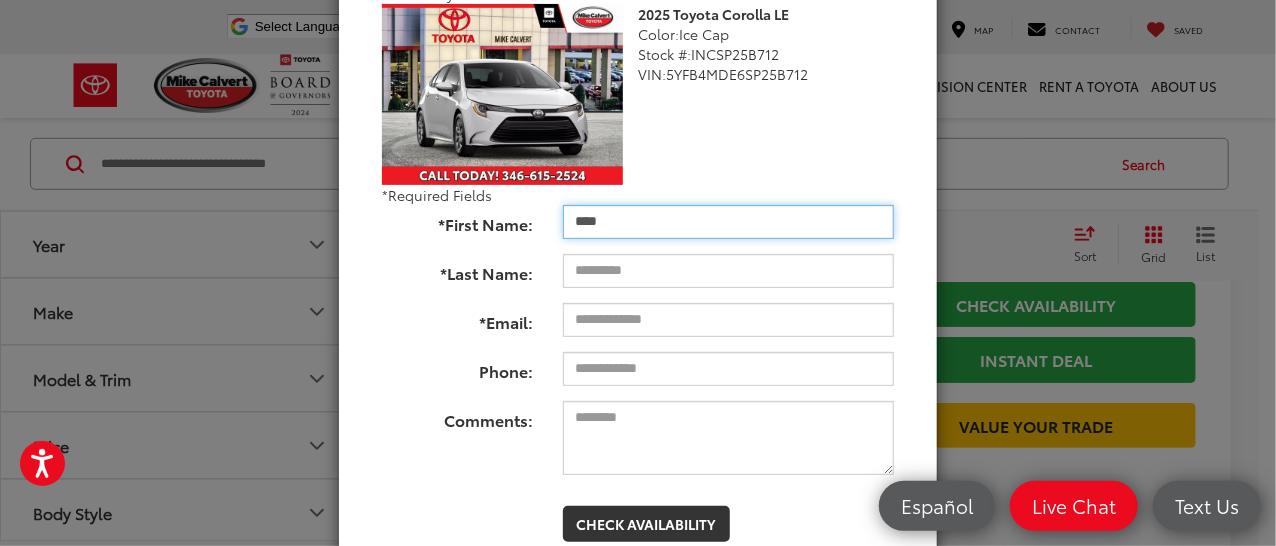 type on "****" 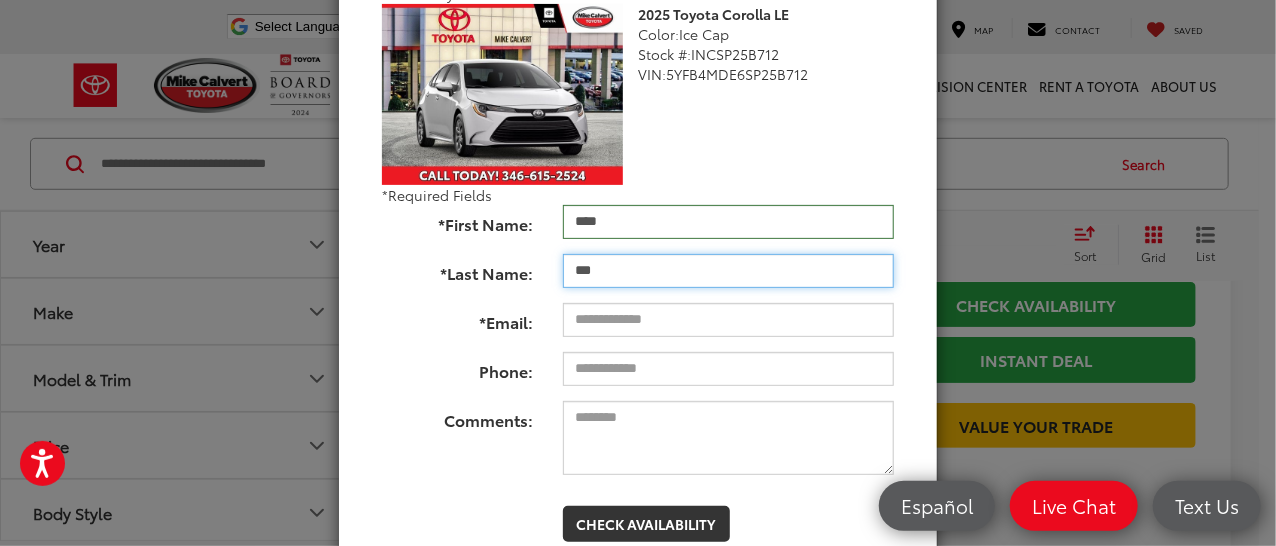 type on "***" 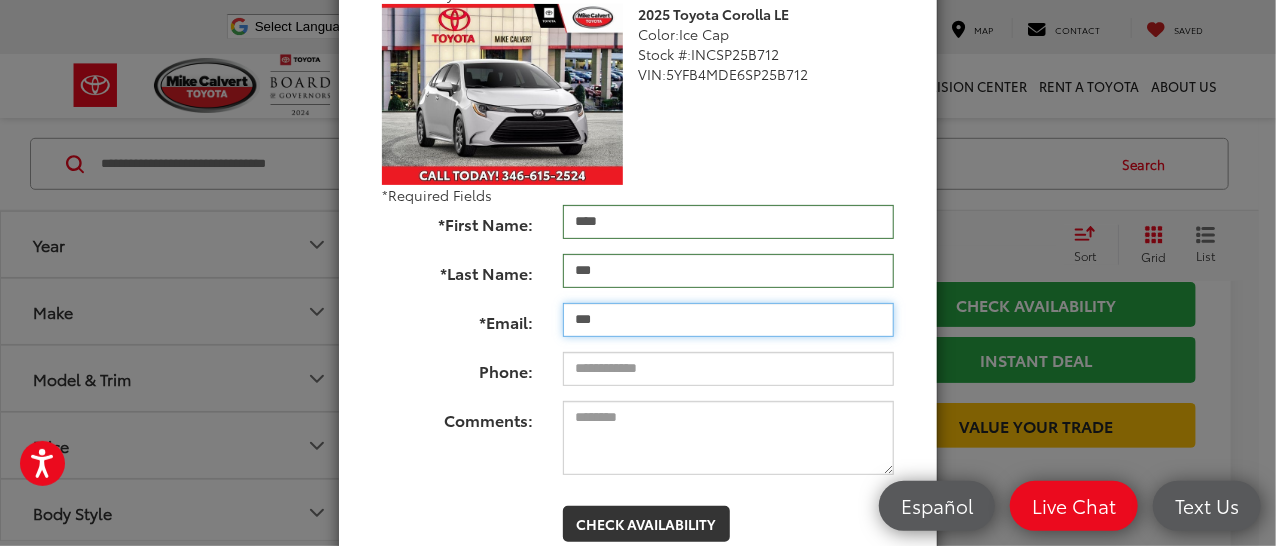 type on "*******" 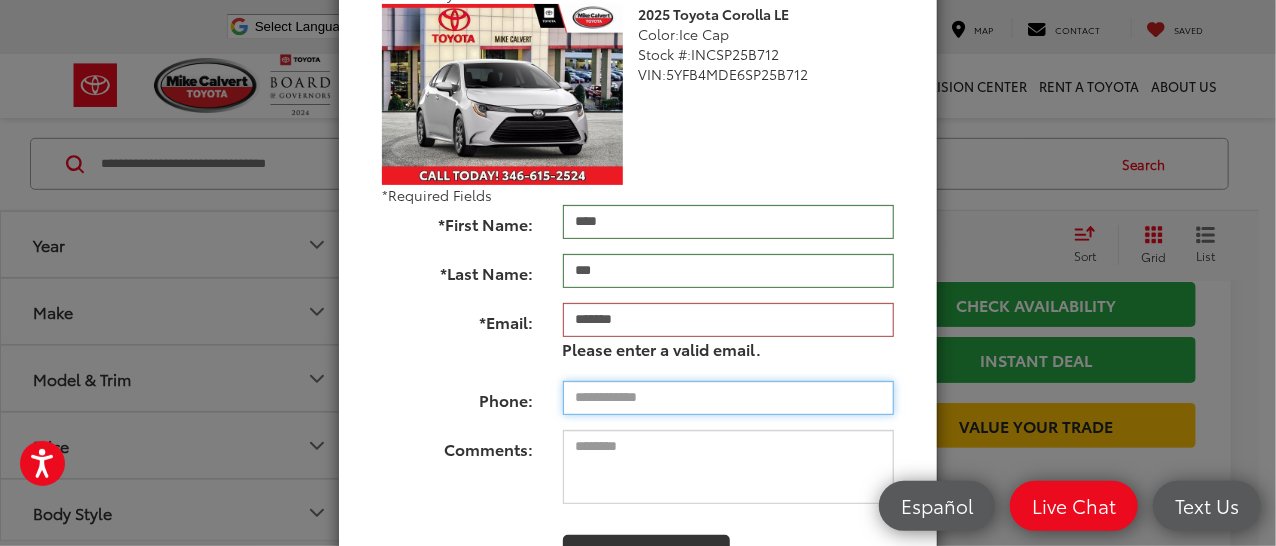 click on "Check Availability
We turn our inventory daily, please check with the dealer to confirm vehicle availability.
2025 Toyota Corolla LE
Color:  Ice Cap
Stock #:  INCSP25B712
VIN:  5YFB4MDE6SP25B712
Toyota
Corolla
LE
2025
24619
False
N
*Required Fields
*First Name:
****
*Last Name:
***
*Email:
******* Please enter a valid email.
Phone:
Comments:
Check Availability" at bounding box center (638, 246) 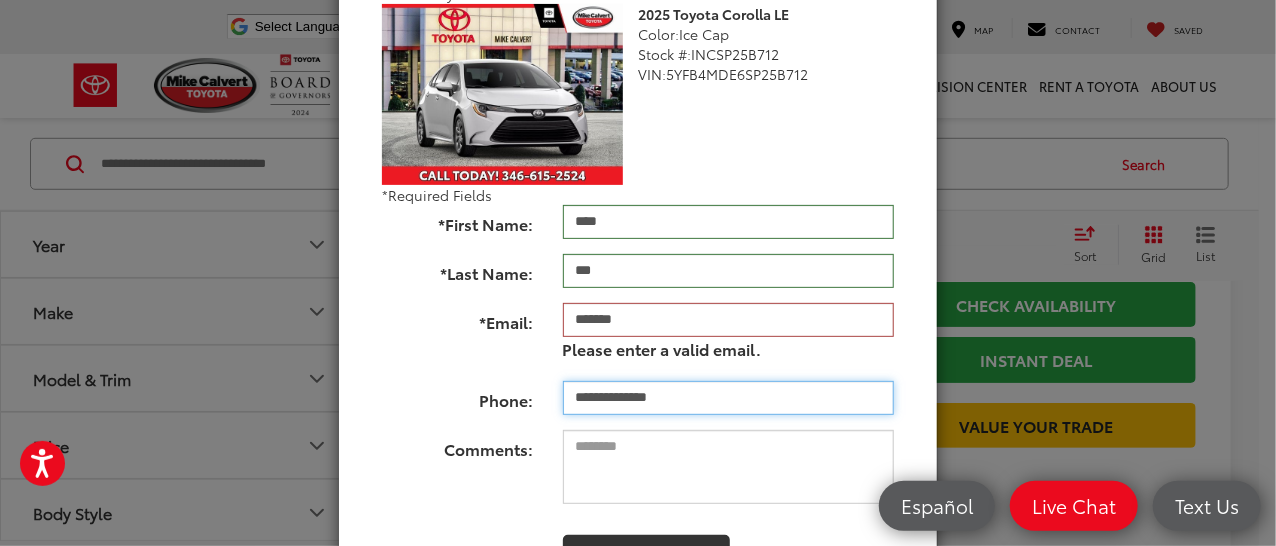 type on "**********" 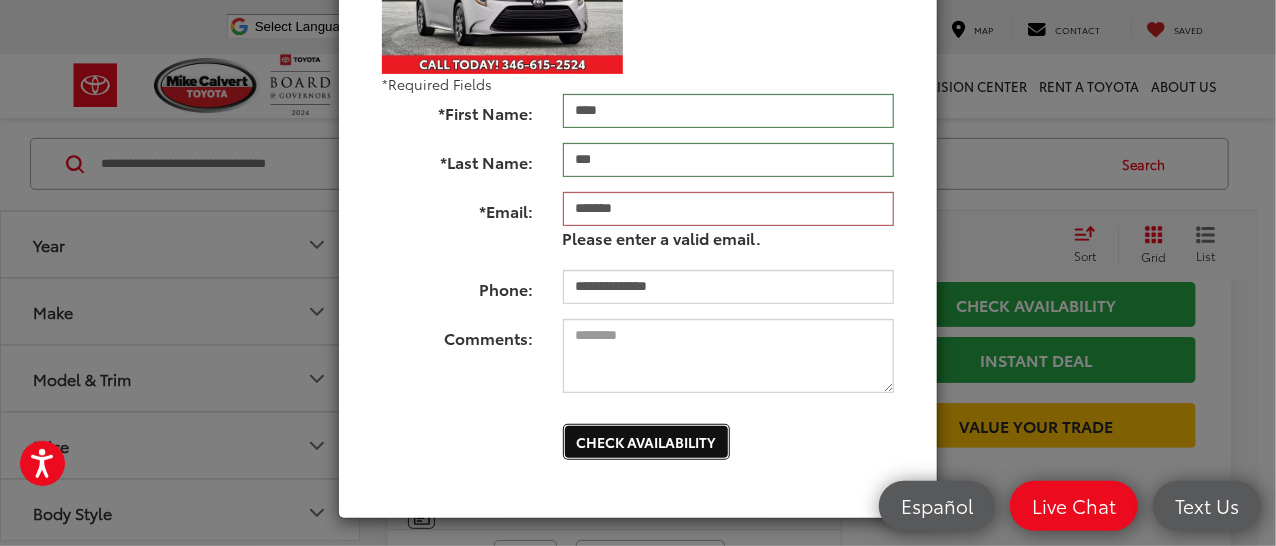 click on "**********" at bounding box center [638, 135] 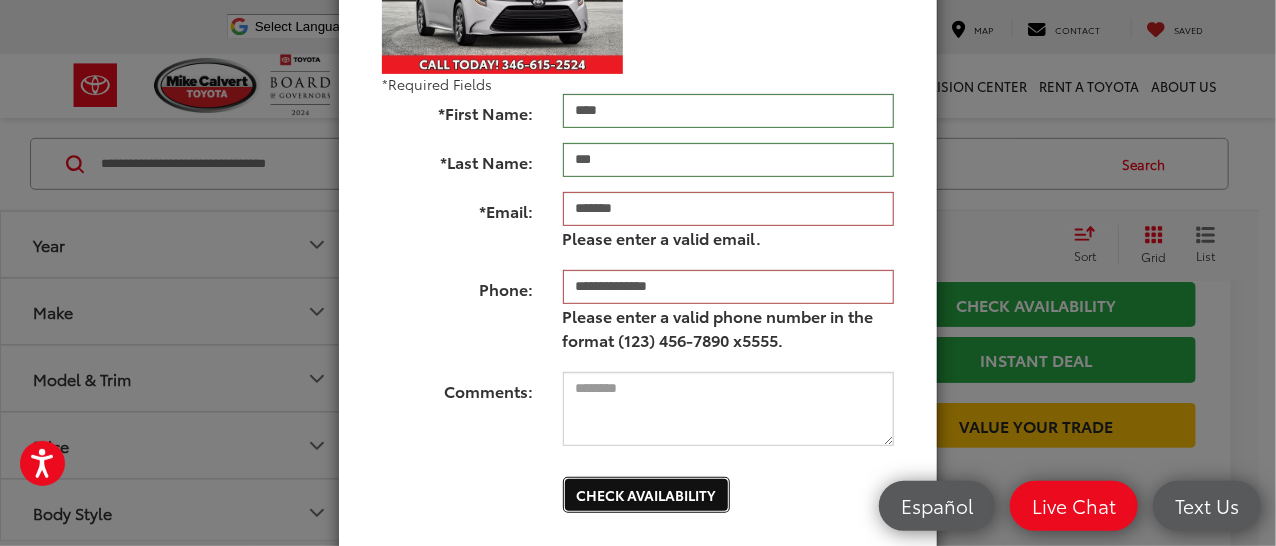 type on "Check Availability" 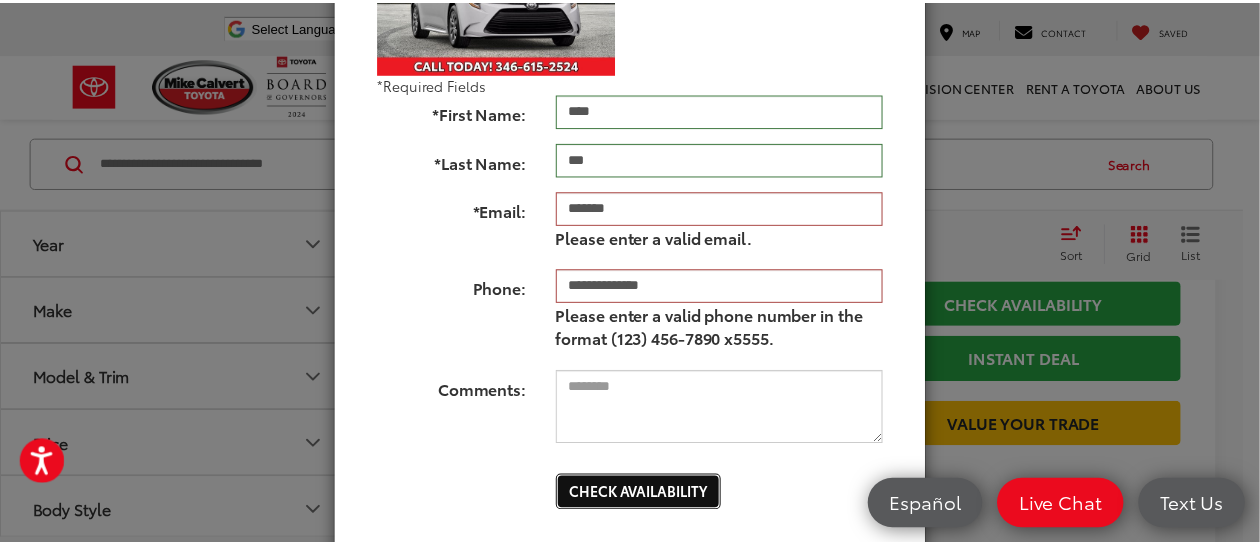 scroll, scrollTop: 0, scrollLeft: 0, axis: both 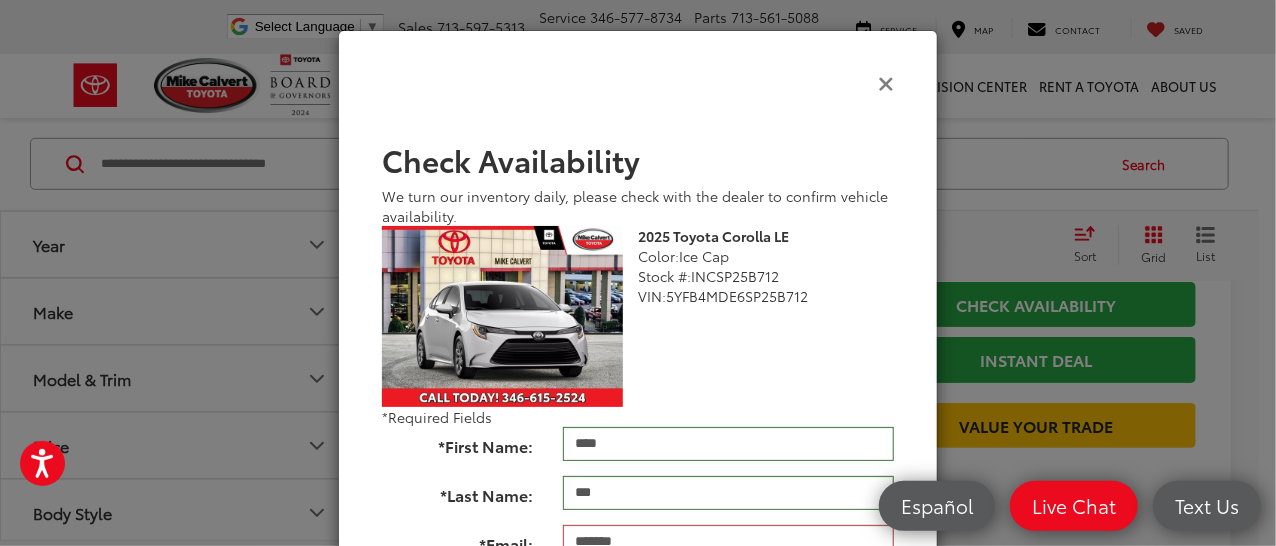 click at bounding box center (886, 82) 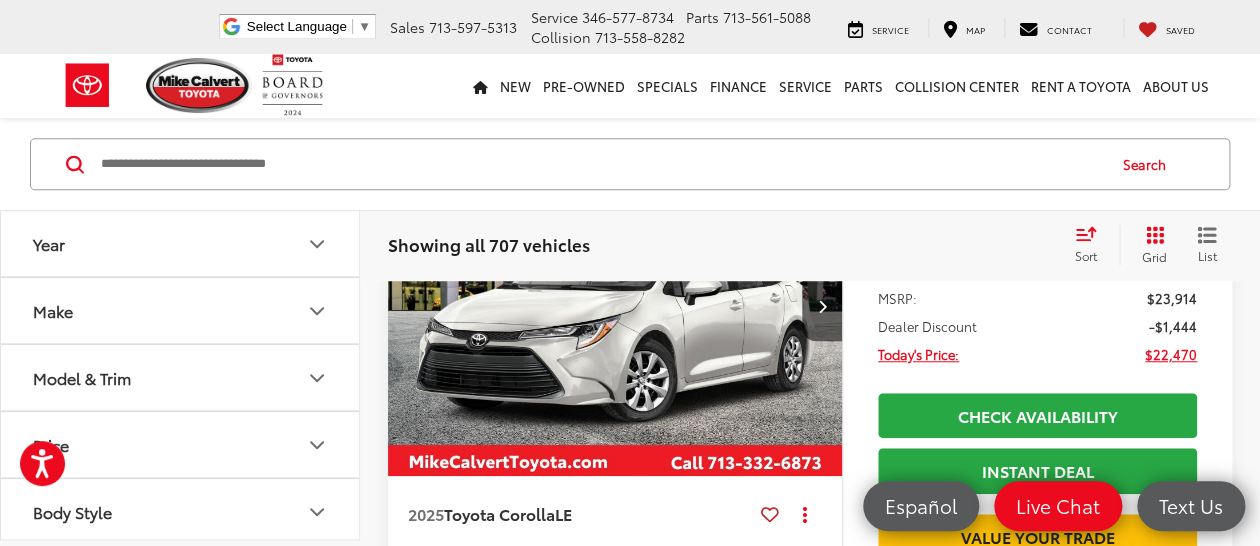 scroll, scrollTop: 515, scrollLeft: 0, axis: vertical 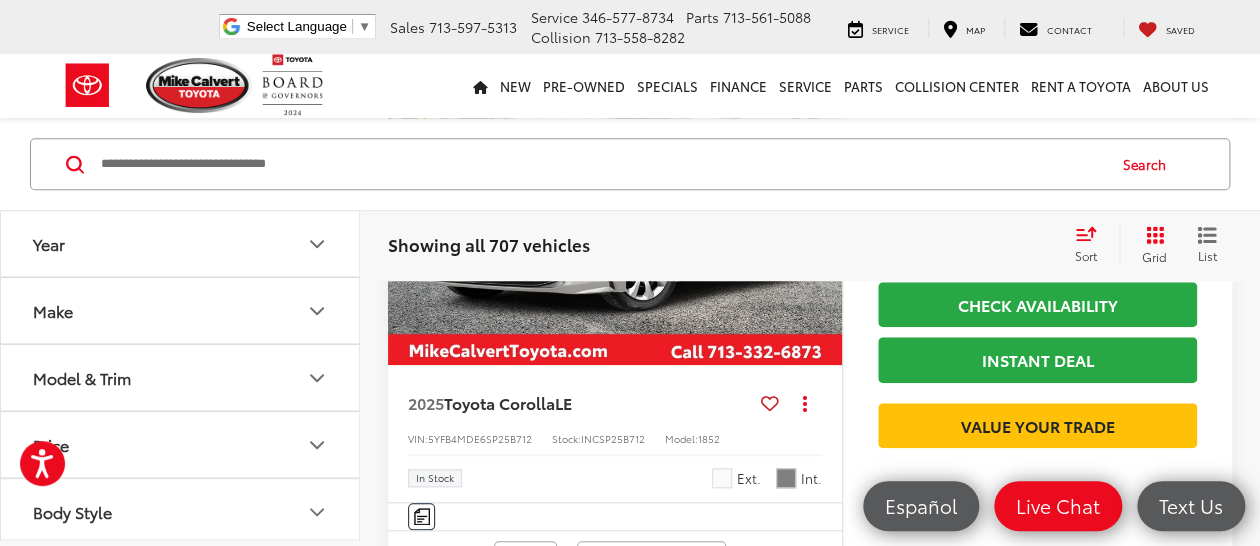 click on "5YFB4MDE6SP25B712" at bounding box center (480, 438) 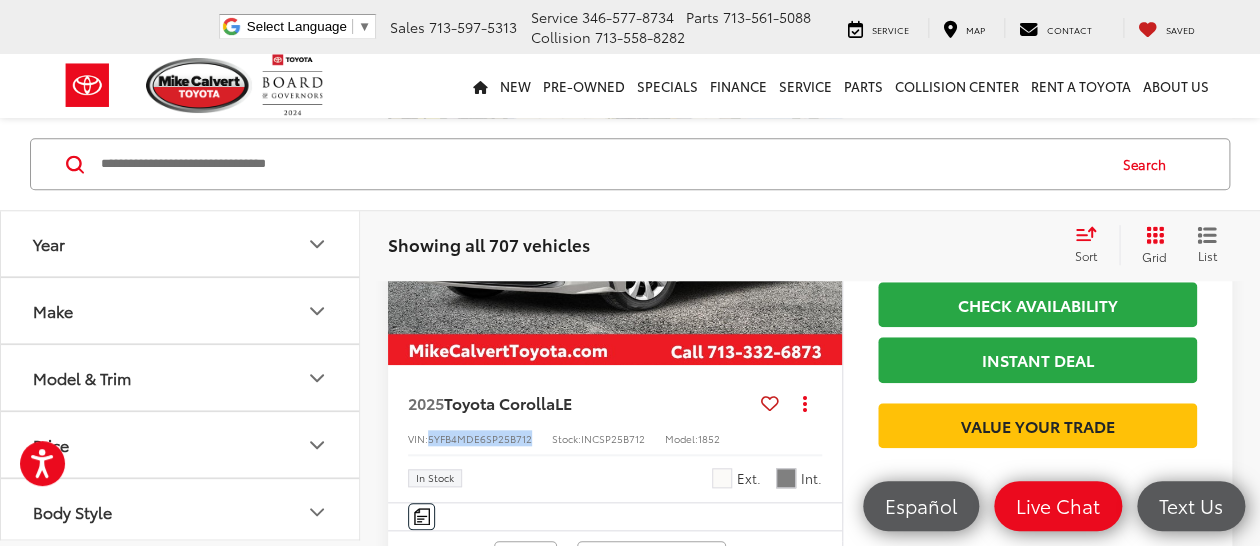 click on "5YFB4MDE6SP25B712" at bounding box center (480, 438) 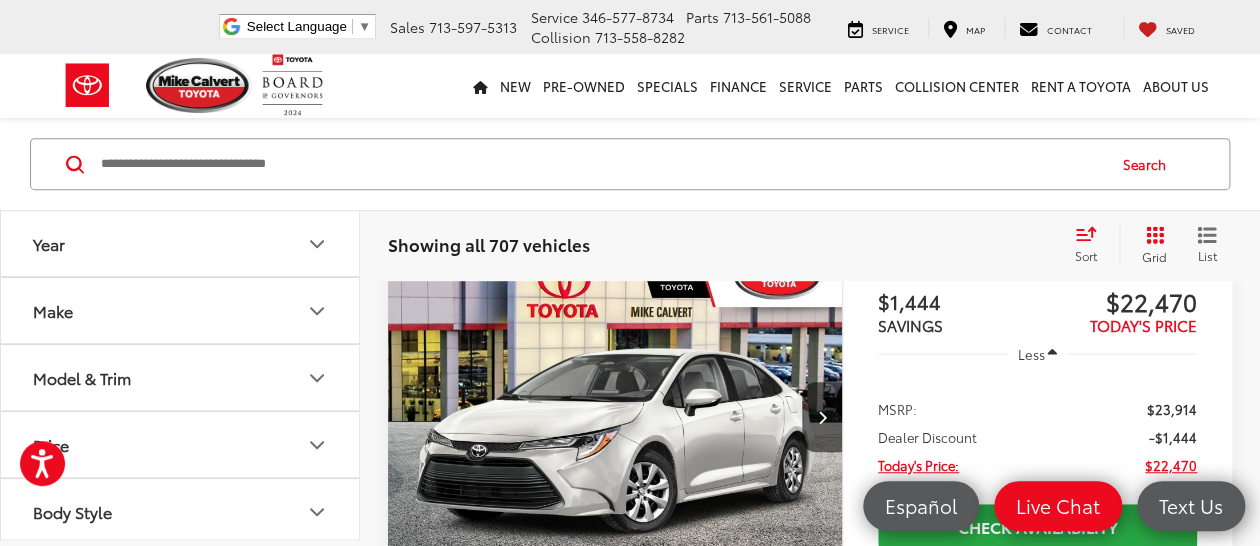 click on "Model & Trim" at bounding box center [82, 378] 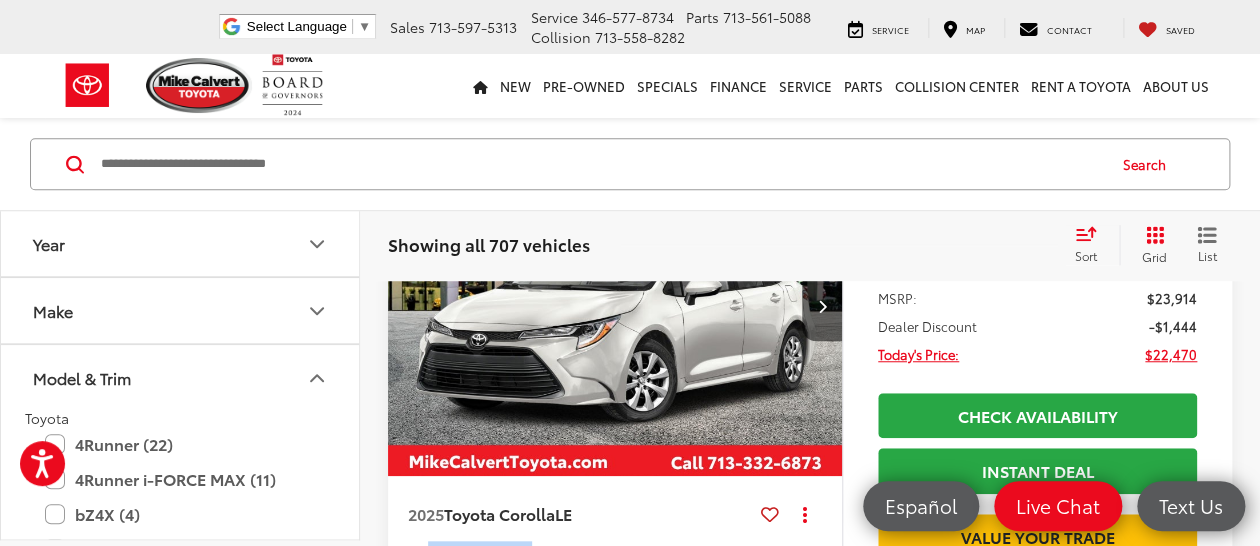 scroll, scrollTop: 293, scrollLeft: 0, axis: vertical 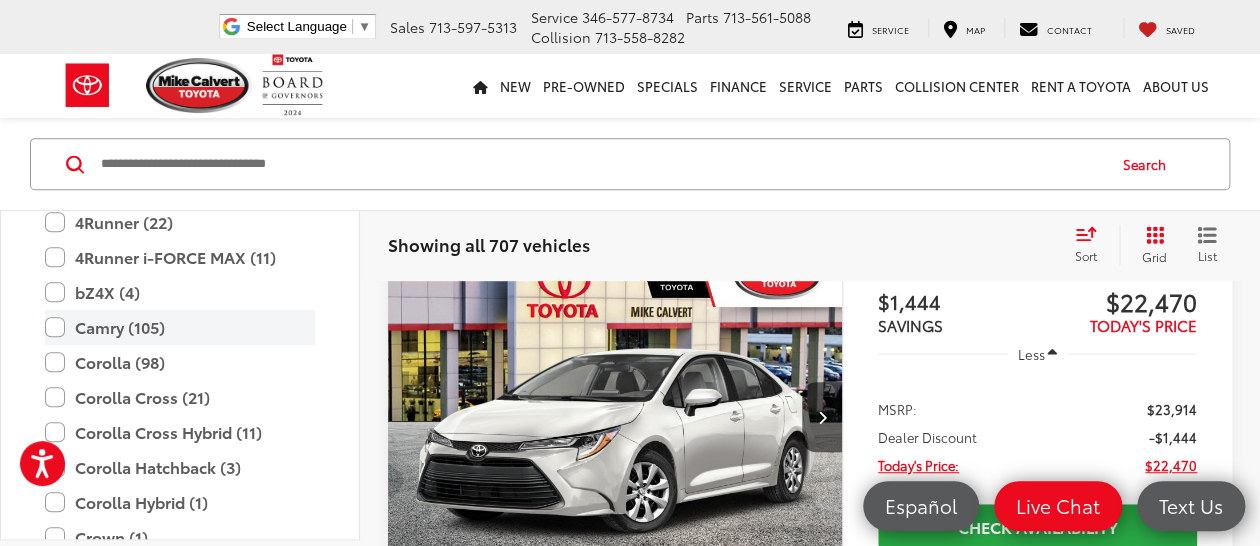 click on "Camry (105)" at bounding box center [180, 328] 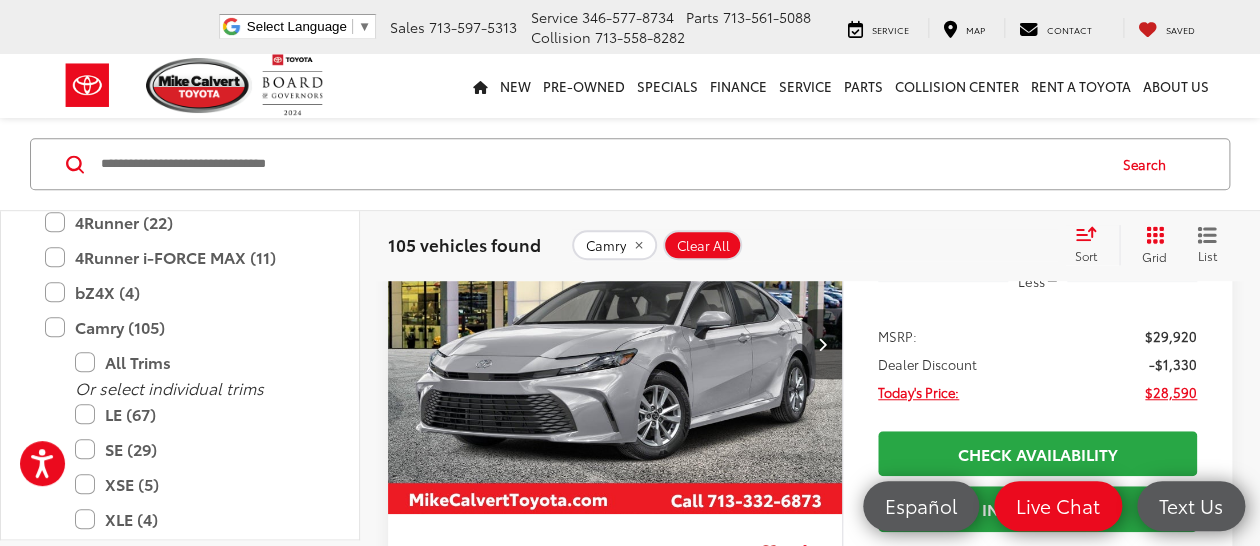 scroll, scrollTop: 477, scrollLeft: 0, axis: vertical 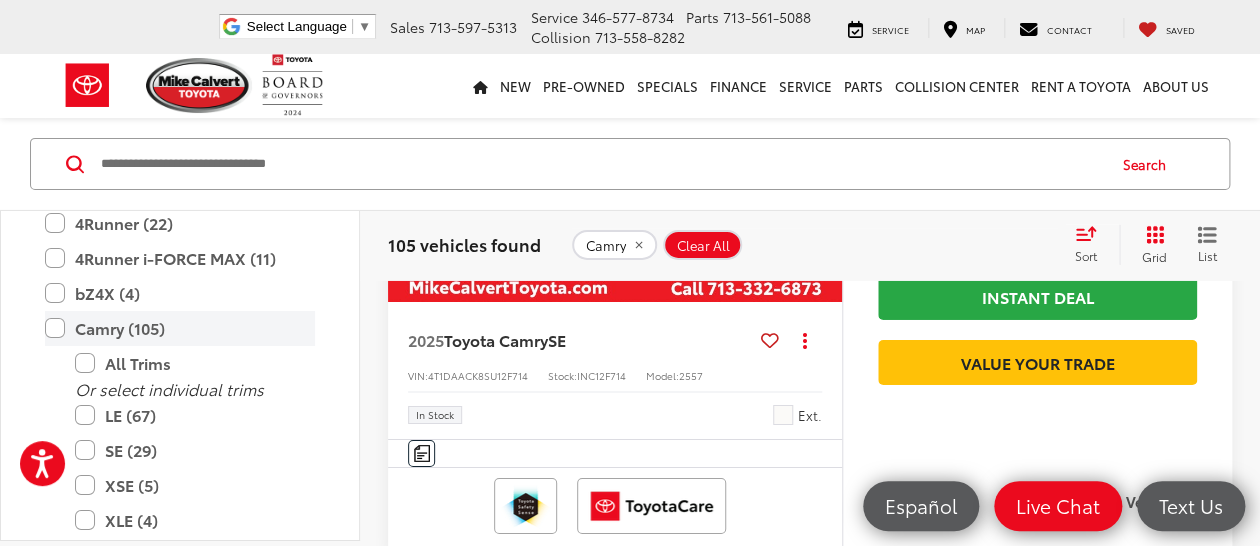 click on "Camry (105)" at bounding box center (180, 328) 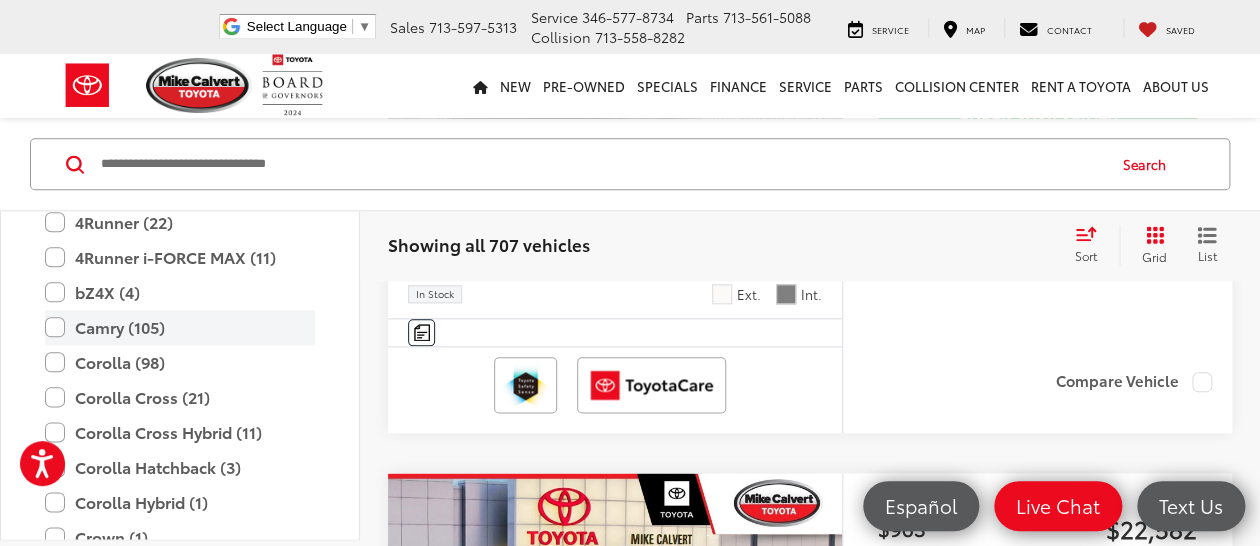 scroll, scrollTop: 366, scrollLeft: 0, axis: vertical 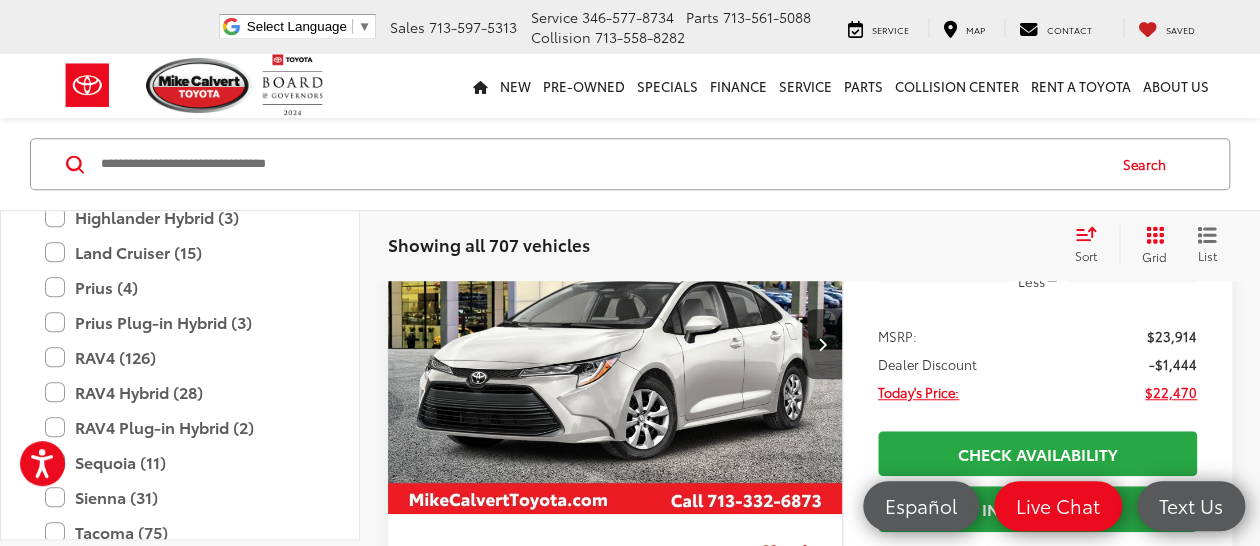 click on "Prius (4)" at bounding box center (180, 288) 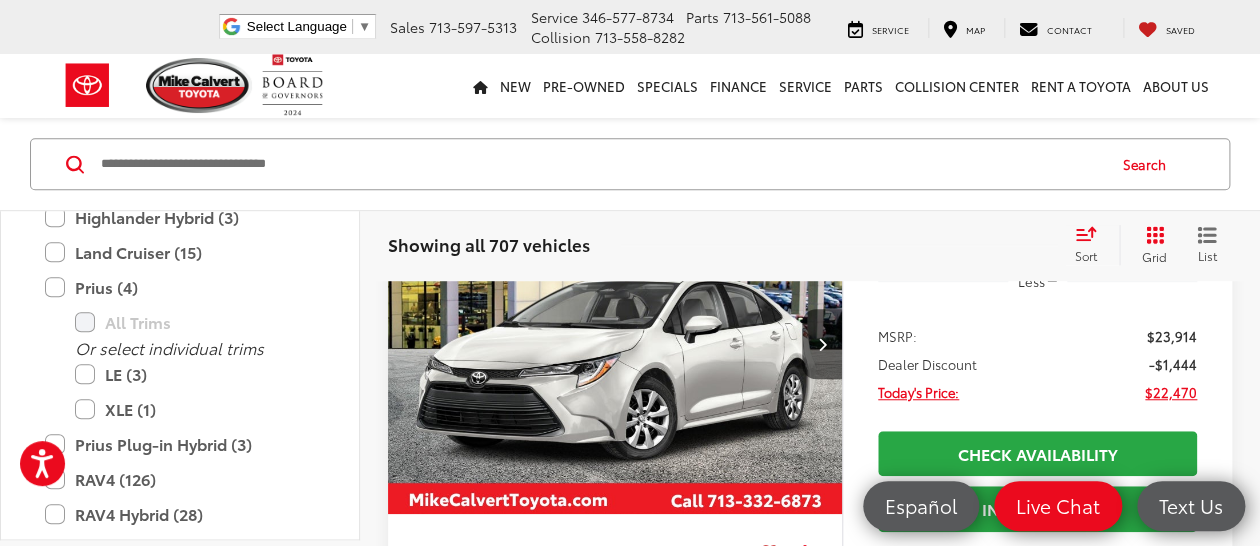 scroll, scrollTop: 254, scrollLeft: 0, axis: vertical 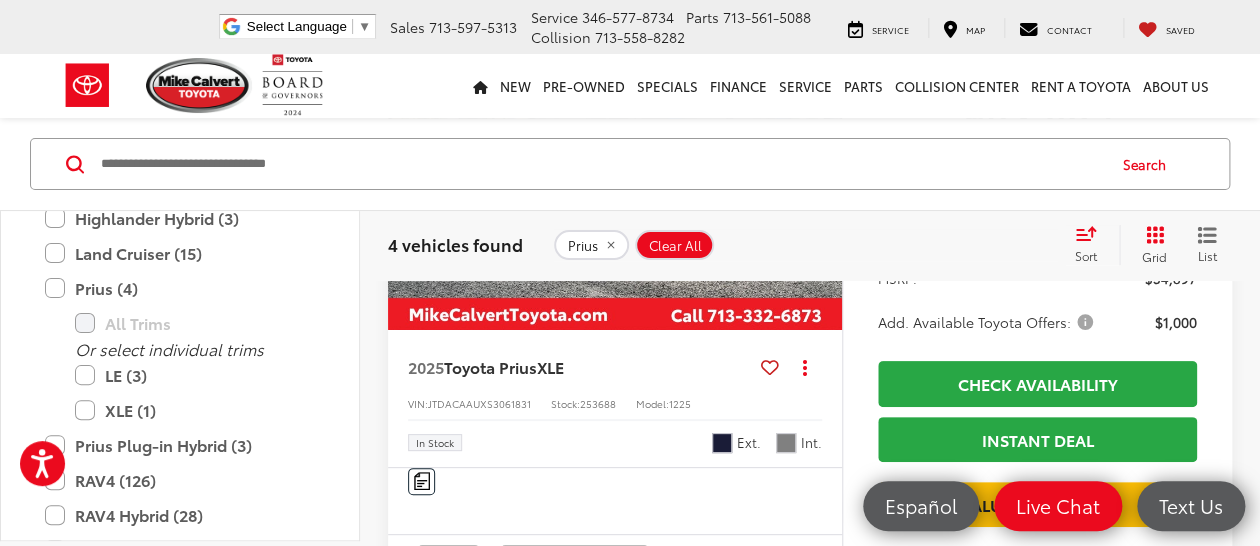 click on "Prius (4)" at bounding box center (180, 288) 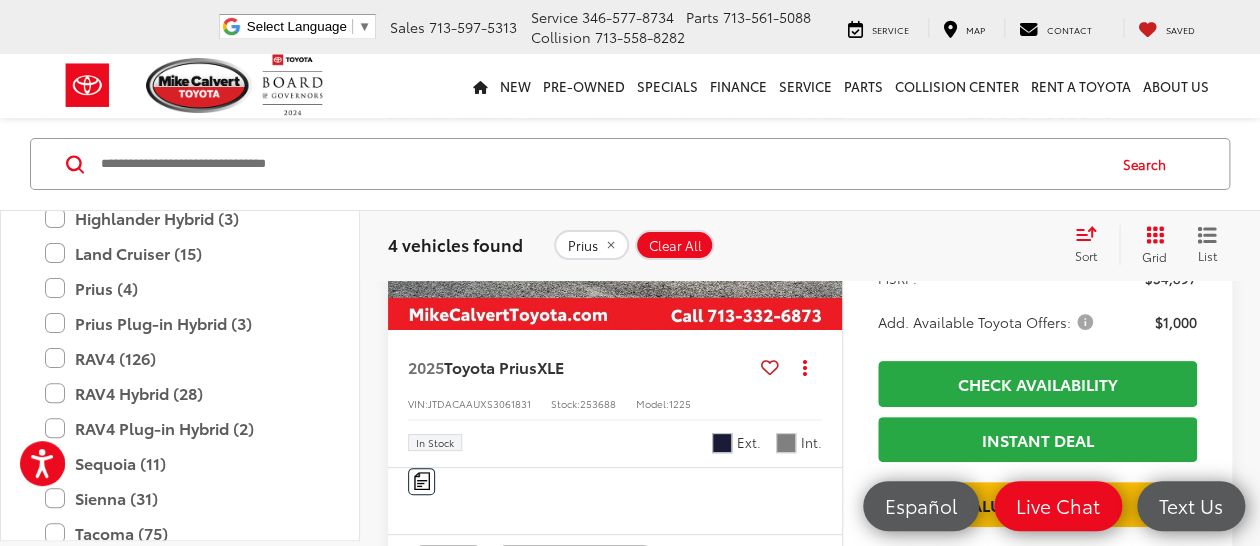 scroll, scrollTop: 254, scrollLeft: 0, axis: vertical 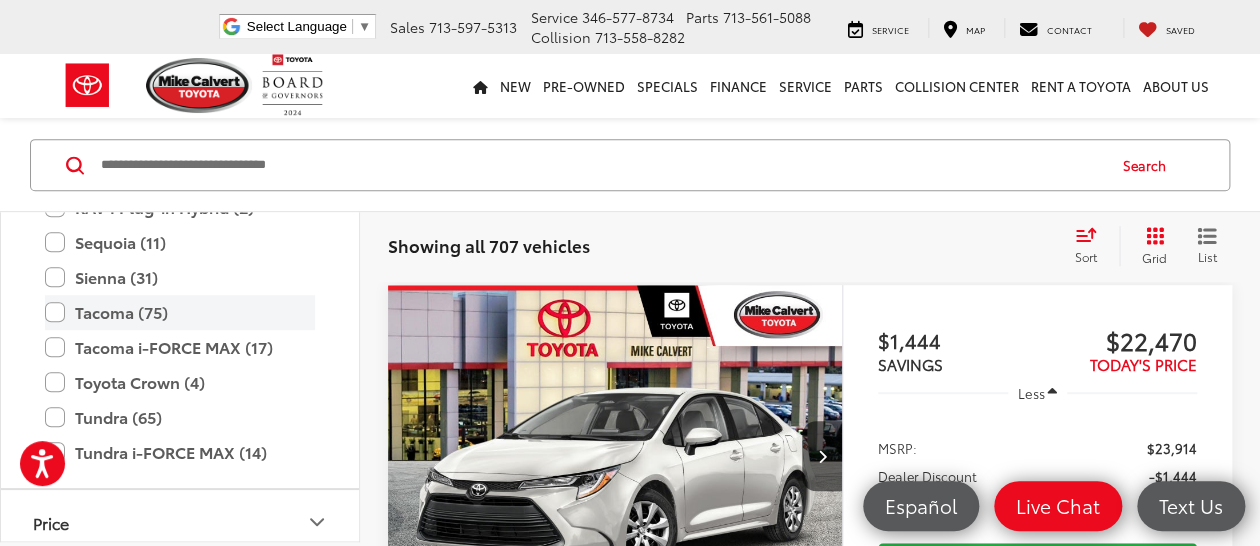 click on "Tacoma (75)" at bounding box center (180, 312) 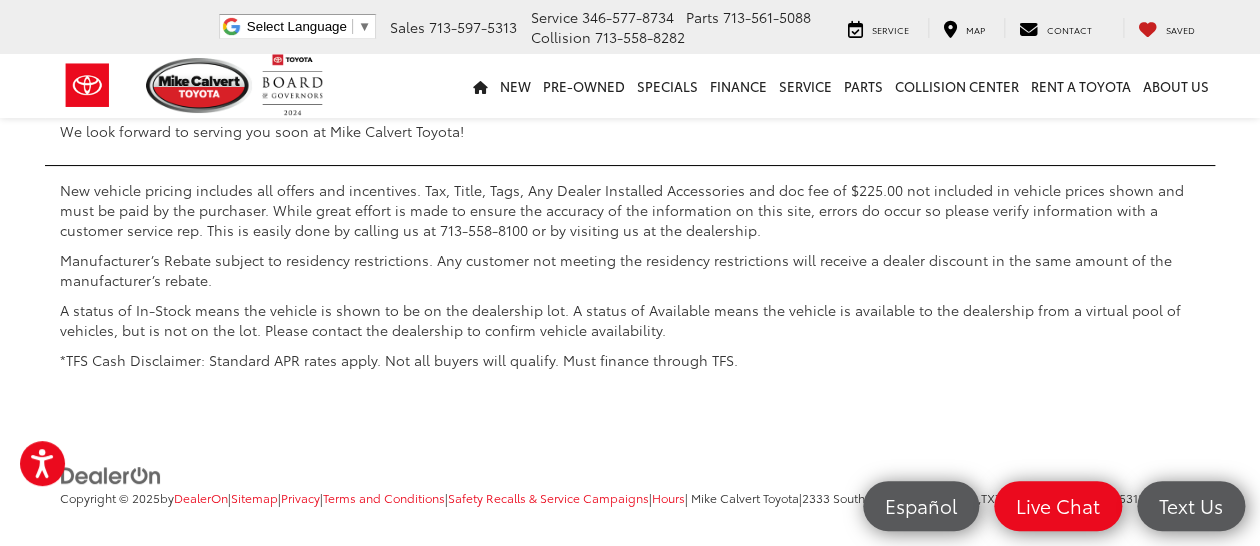 scroll, scrollTop: 8699, scrollLeft: 0, axis: vertical 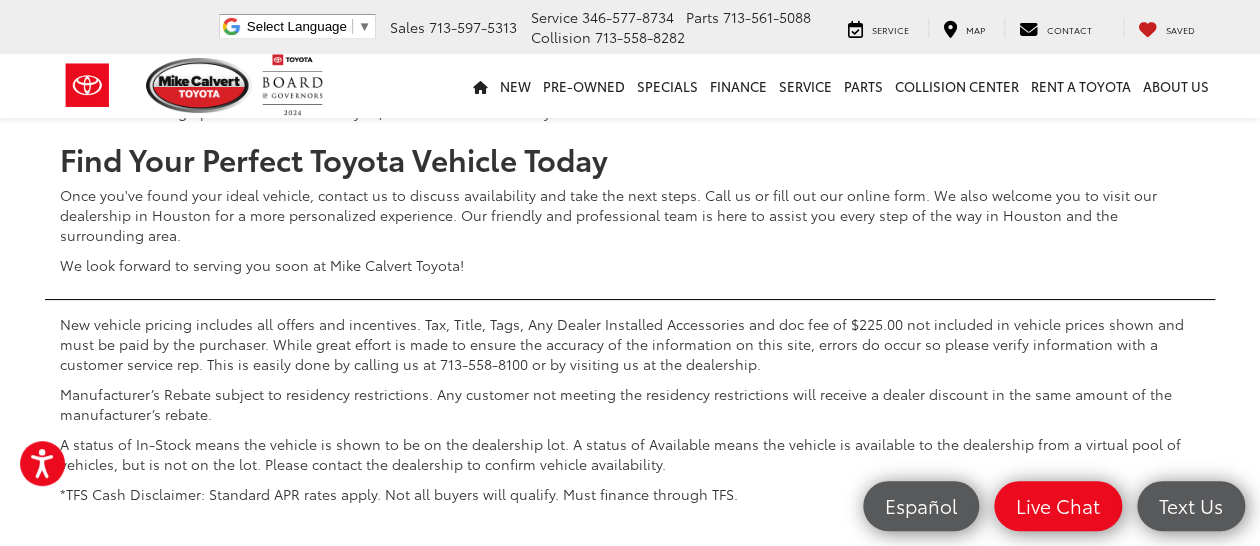 click on "SR5 (30)" at bounding box center [195, -374] 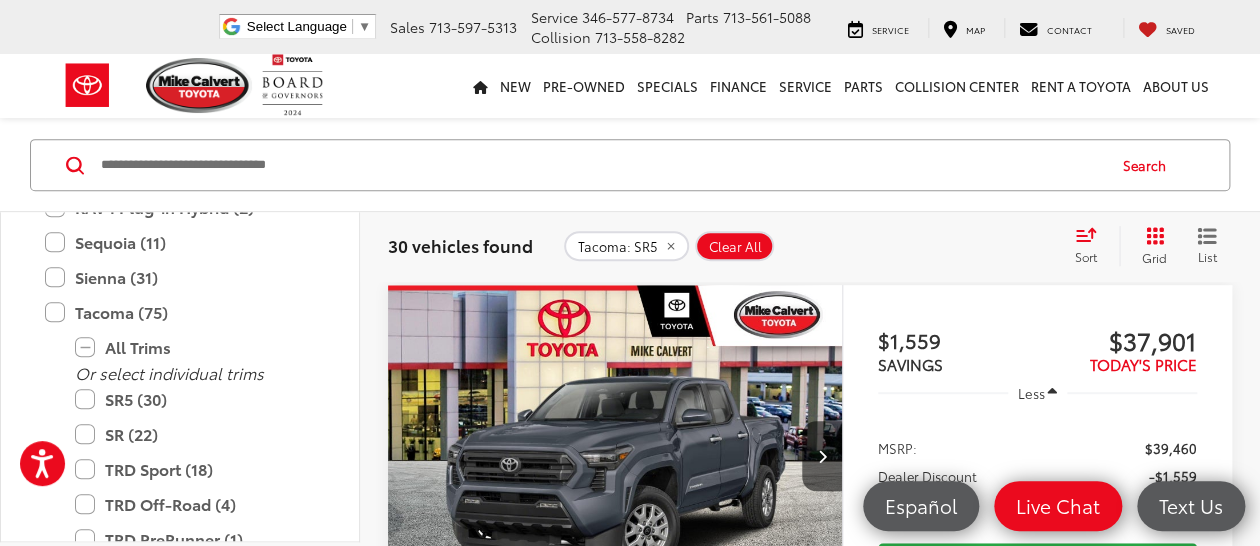click on "New
New
New Tundra Inventory
Schedule Test Drive
Model Research
Toyota Reviews
Toyota Comparisons
Commercial Truck Center
New 4Runner i-FORCE MAX Inventory
Pre-Owned
Pre-Owned
Toyota Certified Pre-Owned Vehicles
Vehicles Under 10k
Toyota Certified Program Overview
OffSite Group Inventory
Specials
New Specials
Pre-owned Specials
Certified Pre-Owned Specials
Service & Parts Specials
Military Rebate
College Rebate
Manufacturer Specials
Finance
Finance Department
Get Pre-Approved
Get Pre-Qualified
Payment Calculator
Value Your Trade
Toyota Lease Deals
Special Auto Financing
Get pre-qualified with Capital One (no impact to your credit score)
Service
Service
Mobile Service
ToyotaCare" at bounding box center [630, 86] 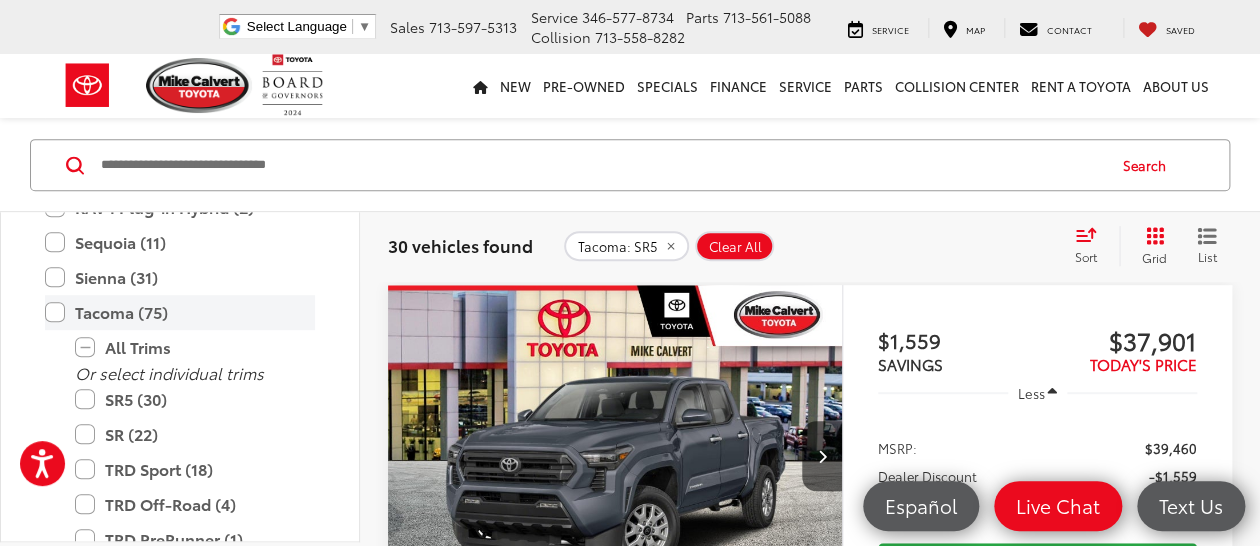 click on "Tacoma (75)" at bounding box center (180, 312) 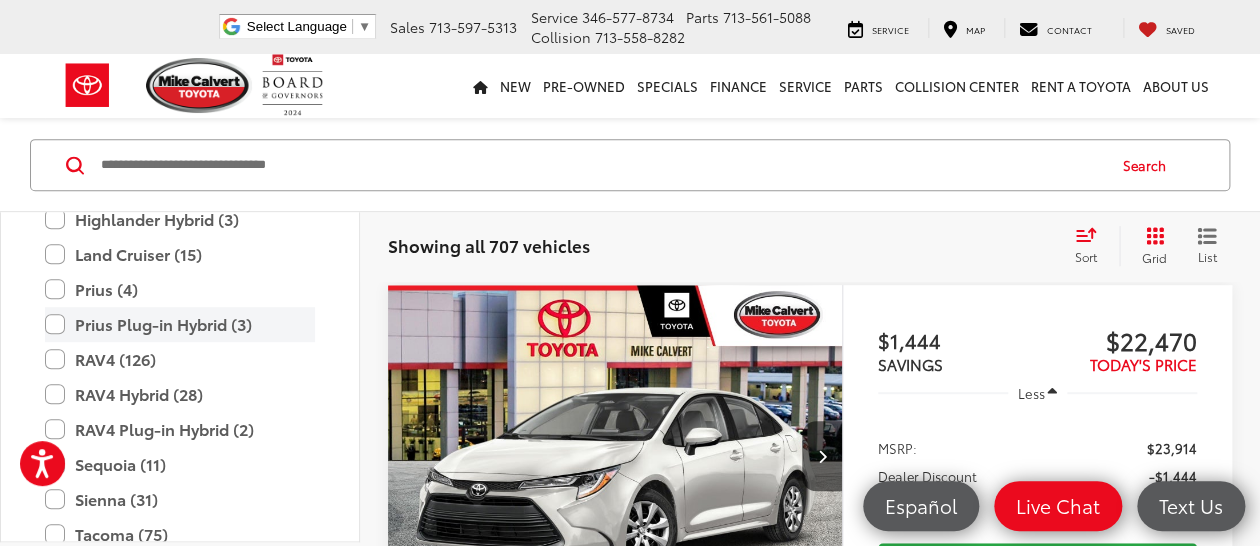 scroll, scrollTop: 494, scrollLeft: 0, axis: vertical 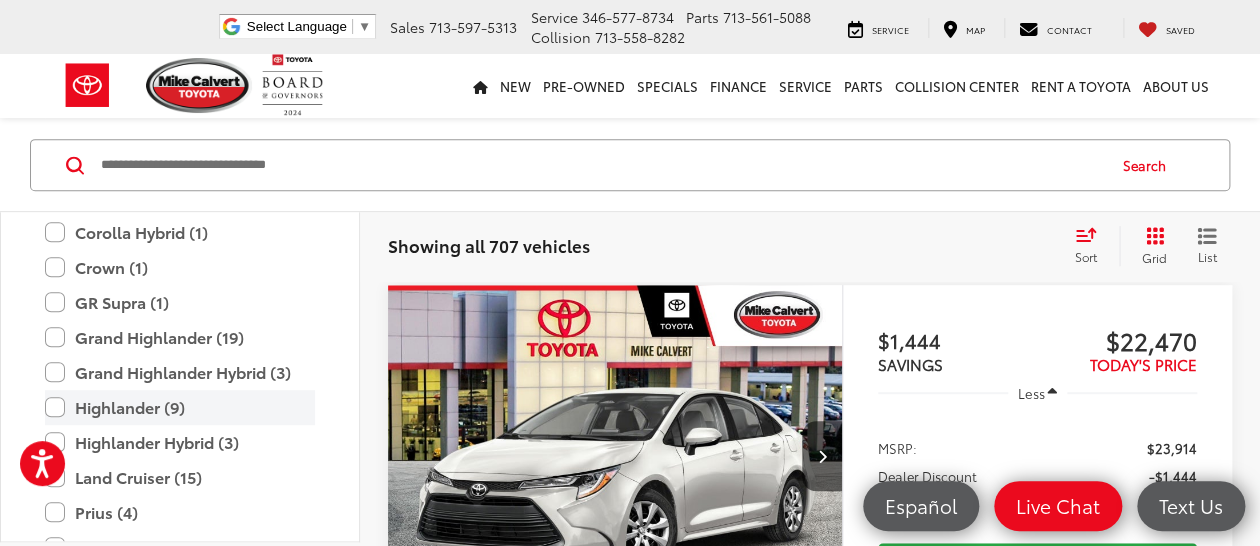 click on "Highlander (9)" at bounding box center (180, 407) 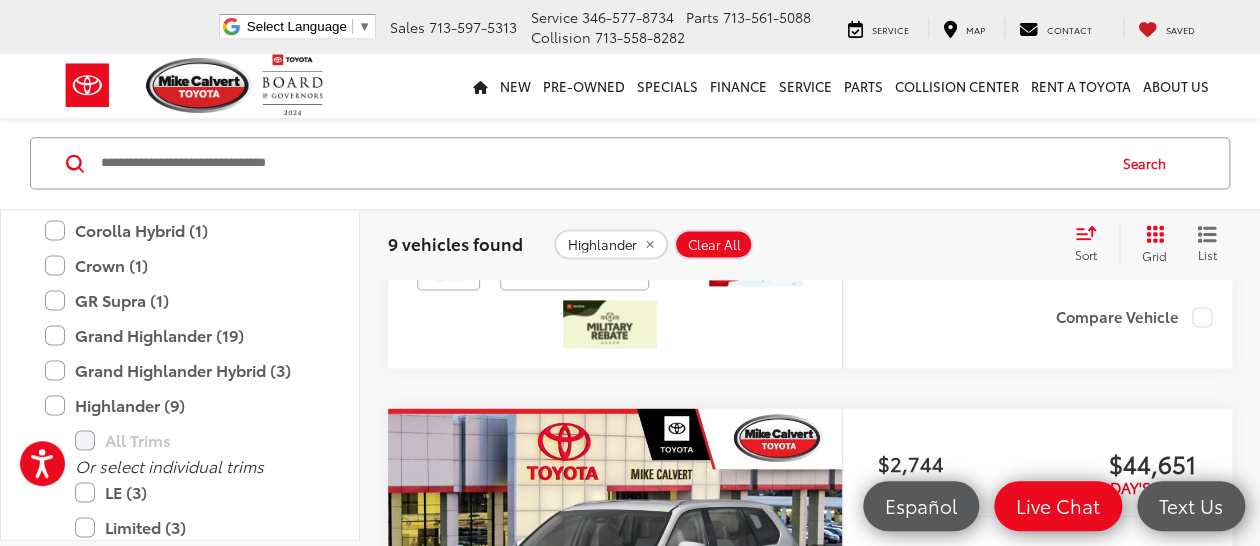 scroll, scrollTop: 1366, scrollLeft: 0, axis: vertical 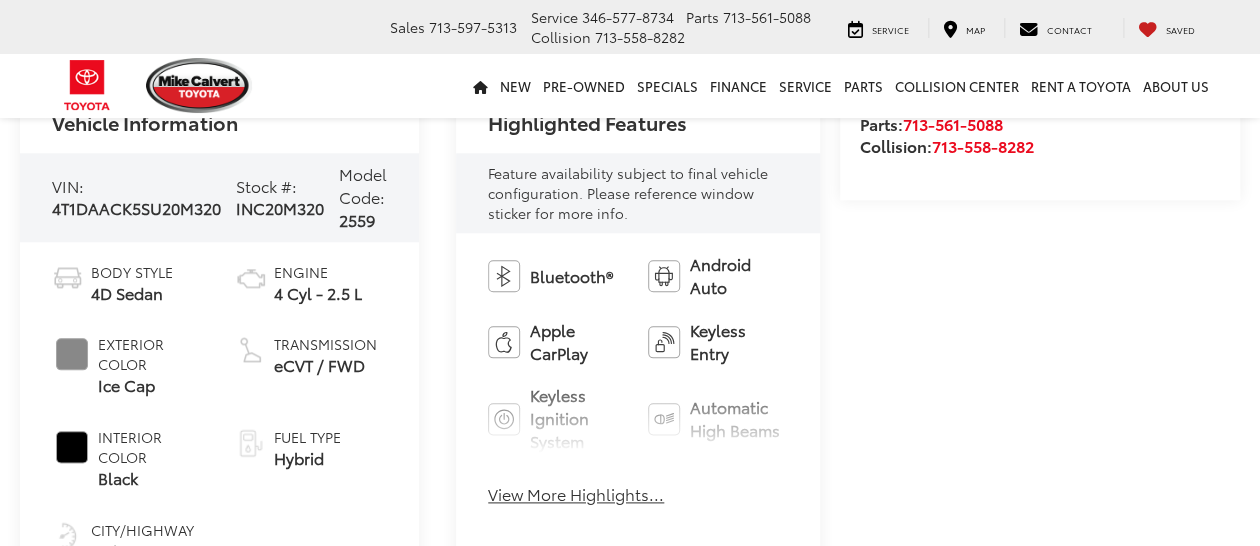 click on "View More Highlights..." at bounding box center [576, 494] 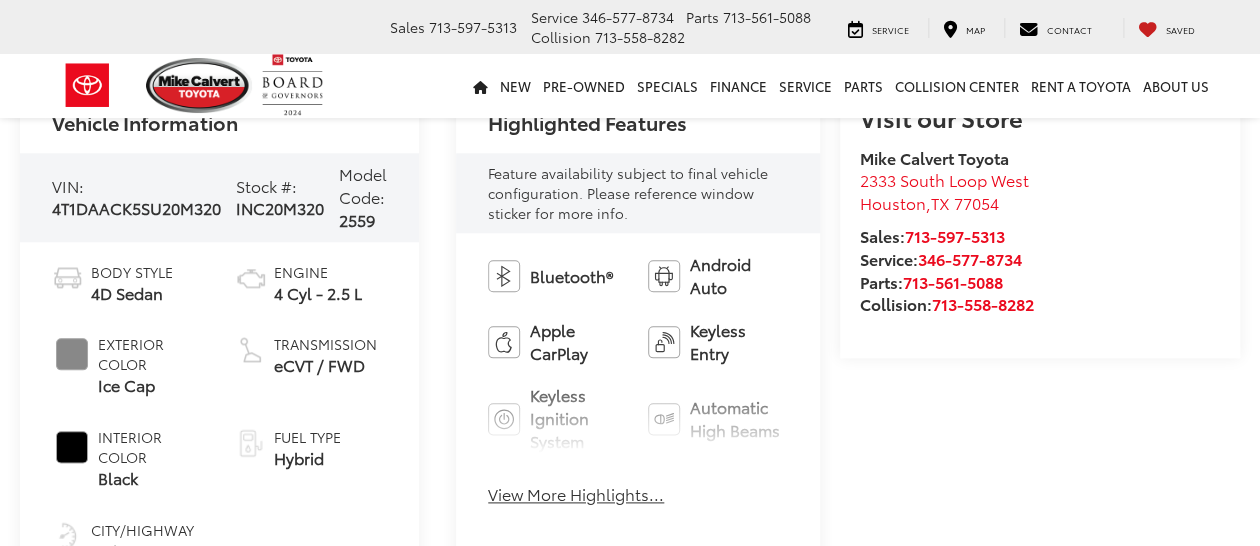 scroll, scrollTop: 0, scrollLeft: 0, axis: both 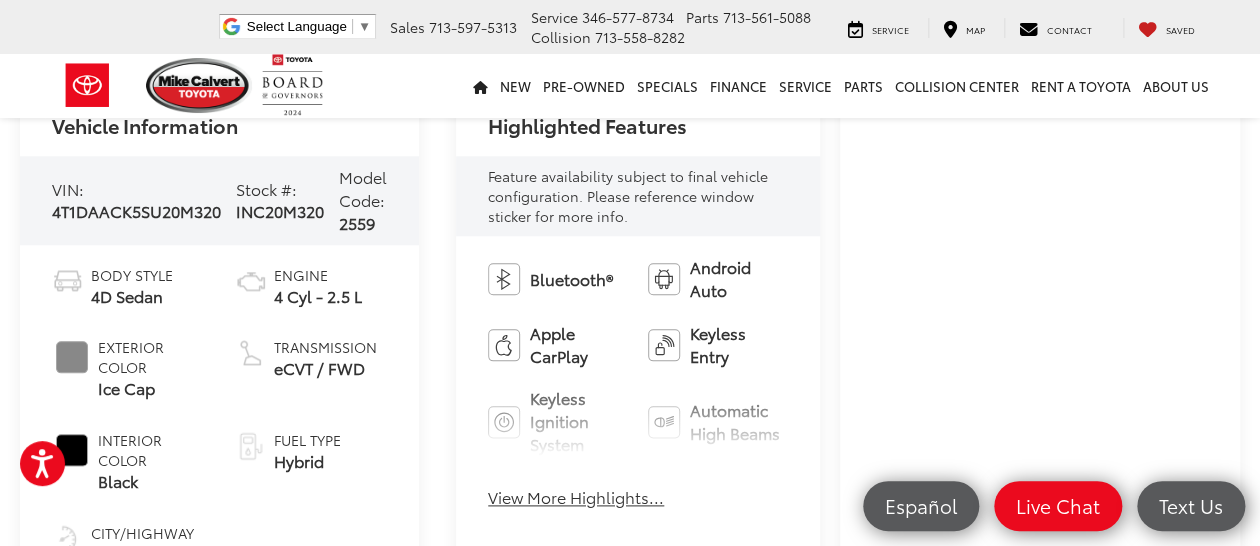 click on "View More Highlights..." at bounding box center (576, 497) 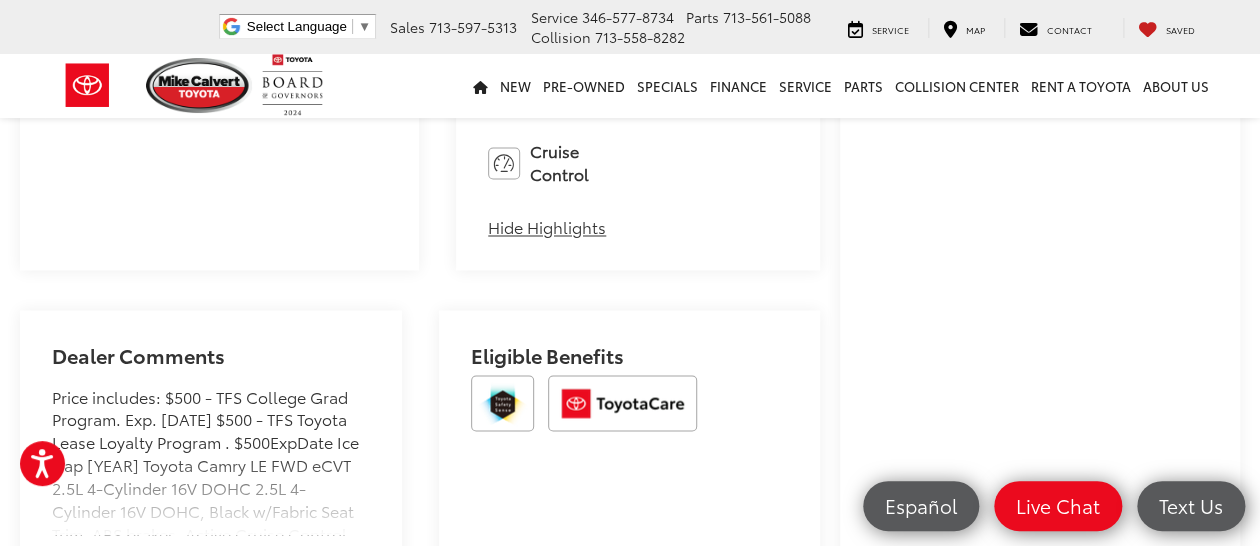 scroll, scrollTop: 1441, scrollLeft: 0, axis: vertical 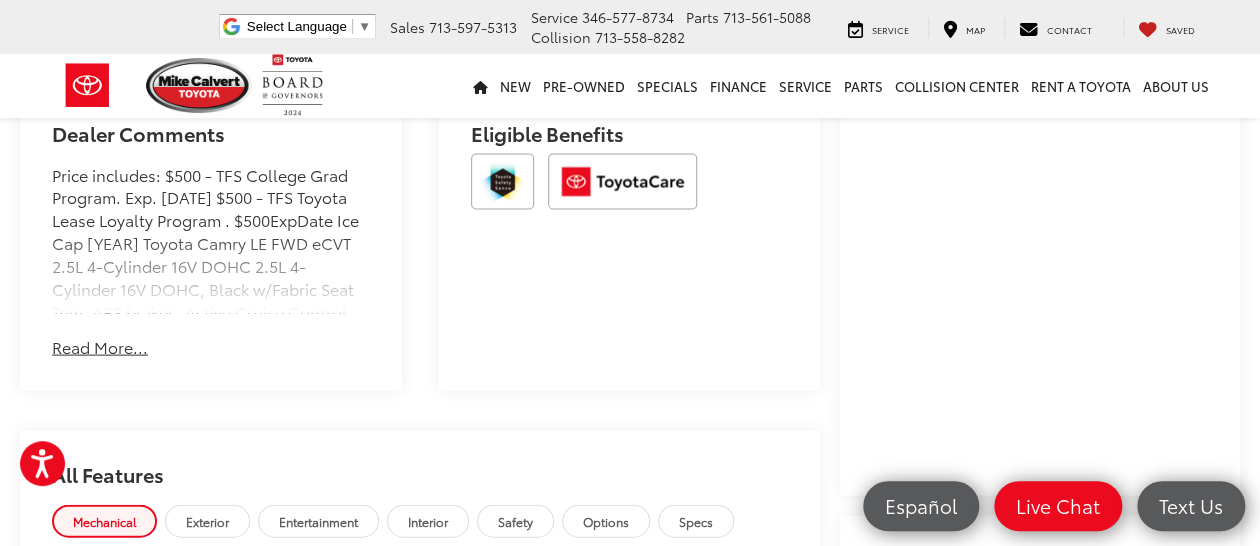 click on "Read More..." at bounding box center (100, 346) 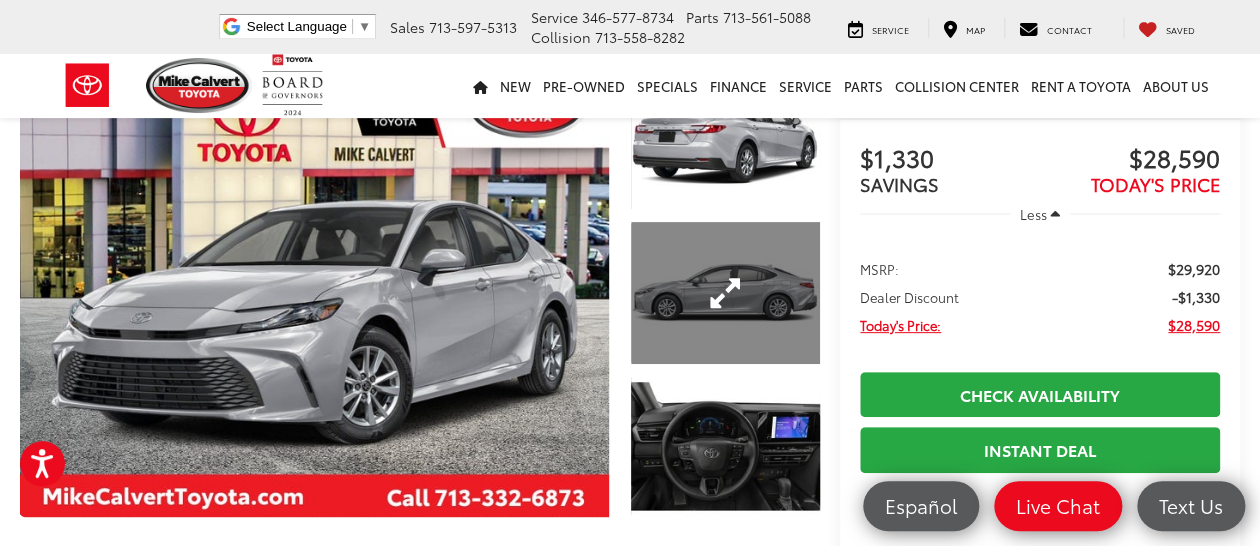 scroll, scrollTop: 0, scrollLeft: 0, axis: both 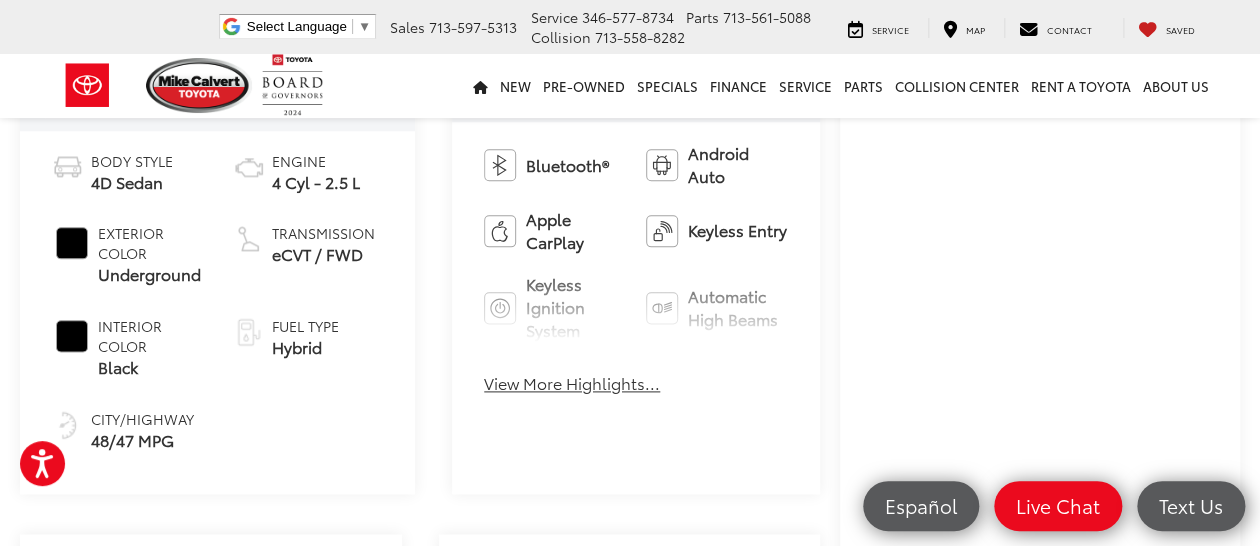 click on "View More Highlights..." at bounding box center [572, 383] 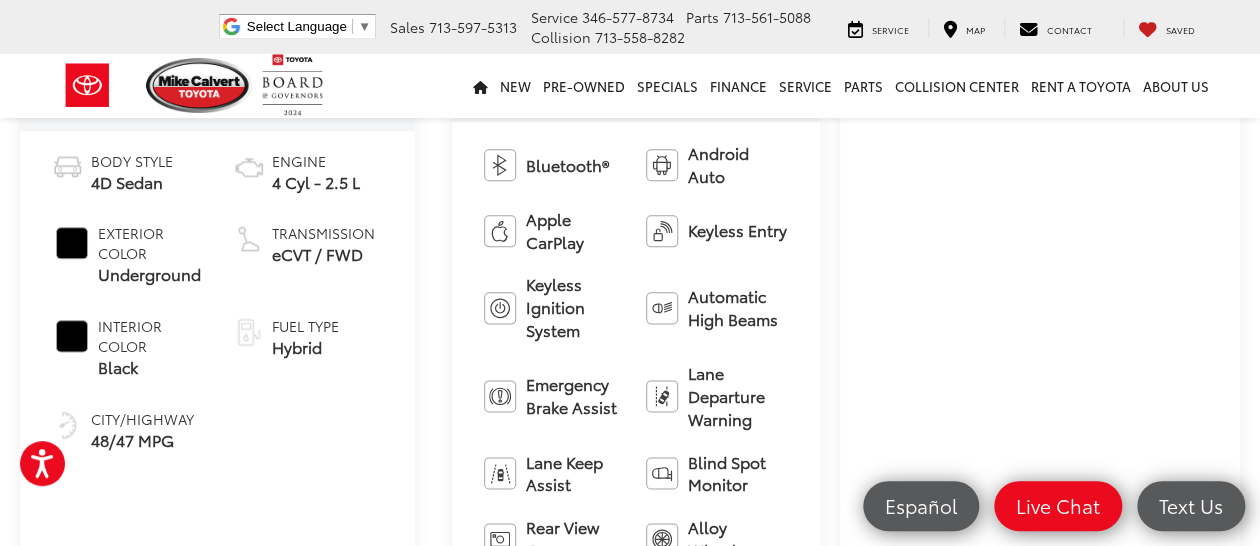 scroll, scrollTop: 732, scrollLeft: 0, axis: vertical 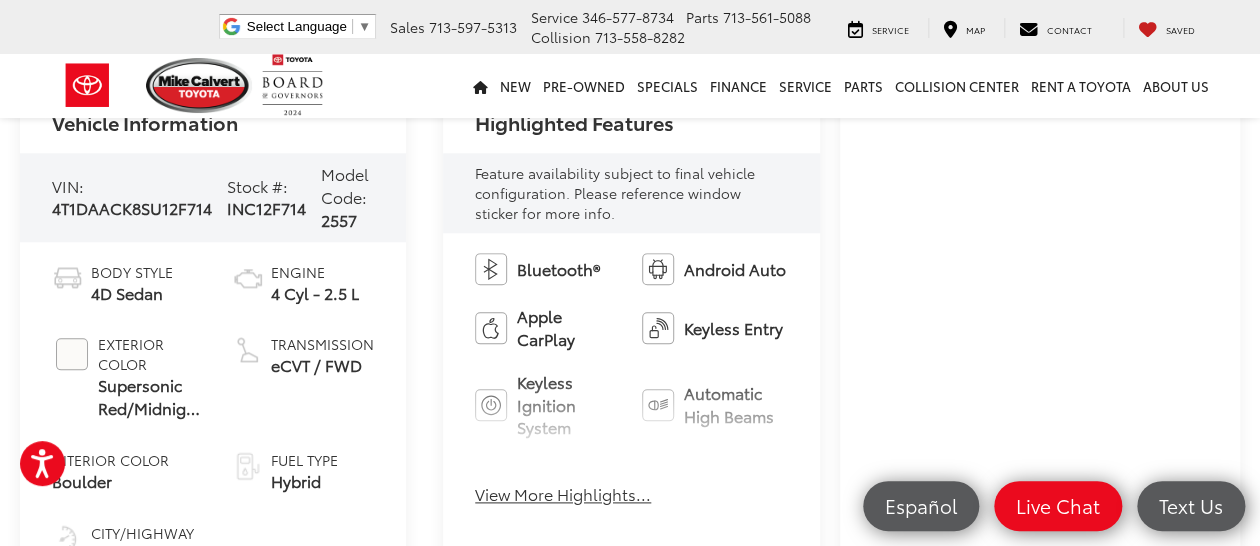 click on "View More Highlights..." at bounding box center [563, 494] 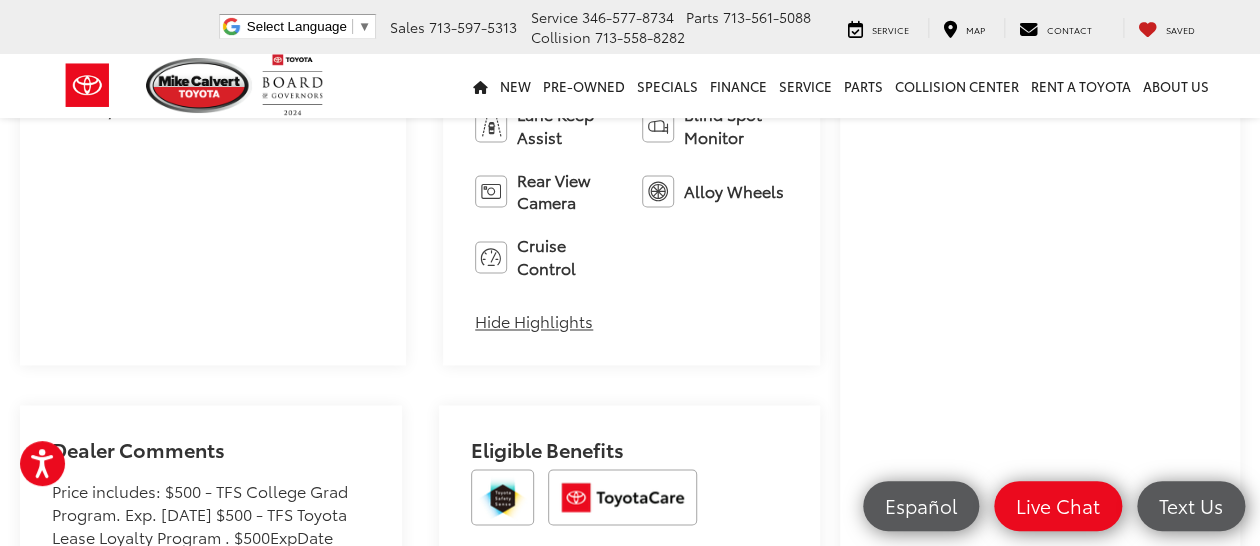 scroll, scrollTop: 1444, scrollLeft: 0, axis: vertical 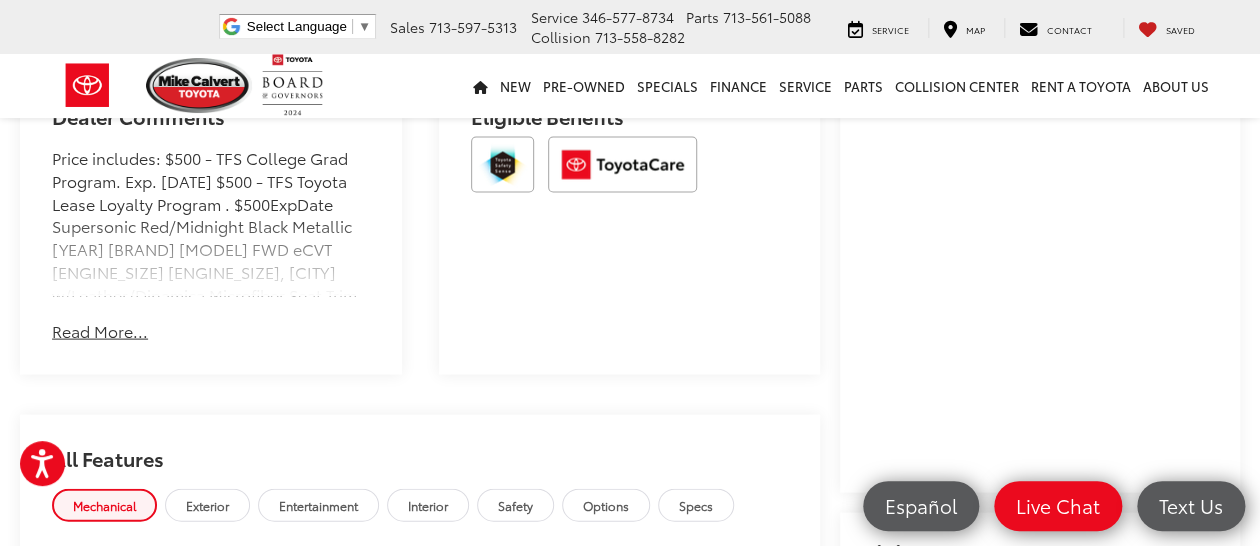 click on "Read More..." at bounding box center (100, 330) 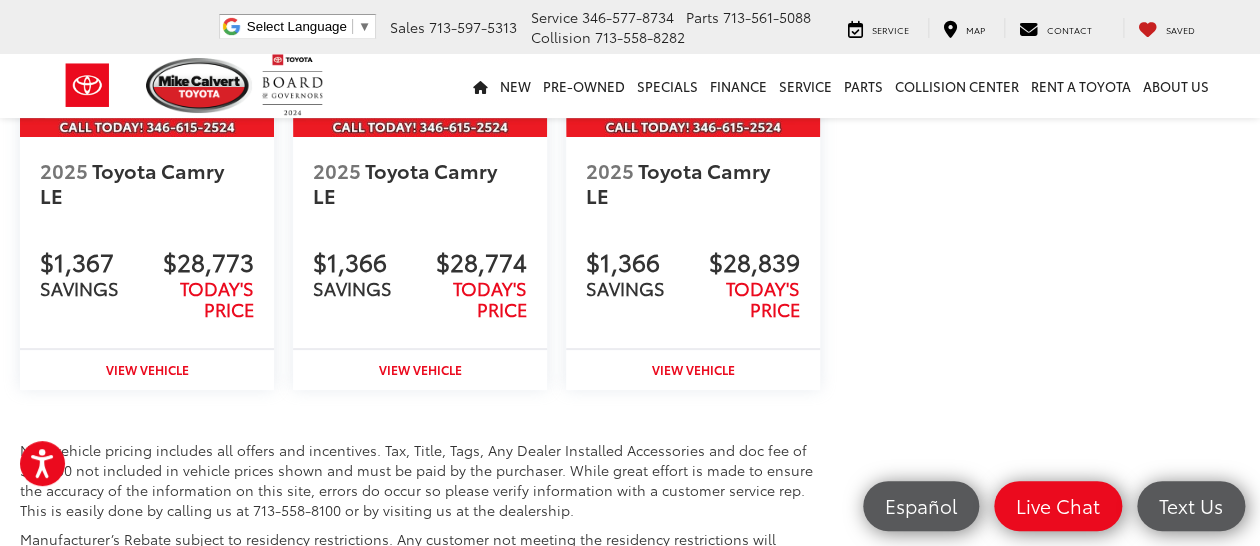 scroll, scrollTop: 2777, scrollLeft: 0, axis: vertical 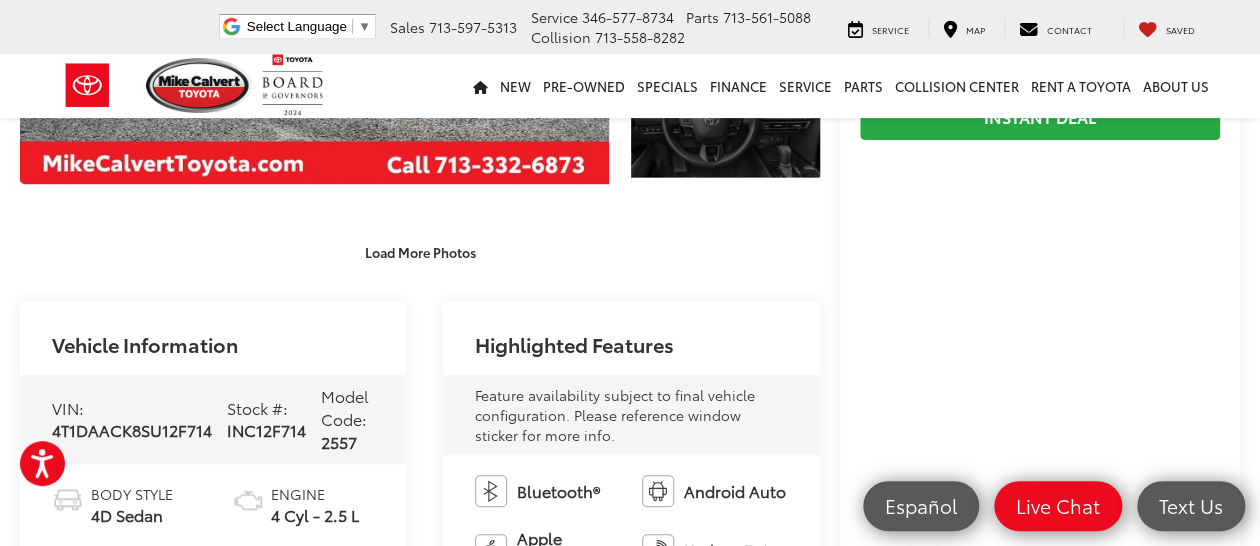 click on "4T1DAACK8SU12F714" at bounding box center [132, 429] 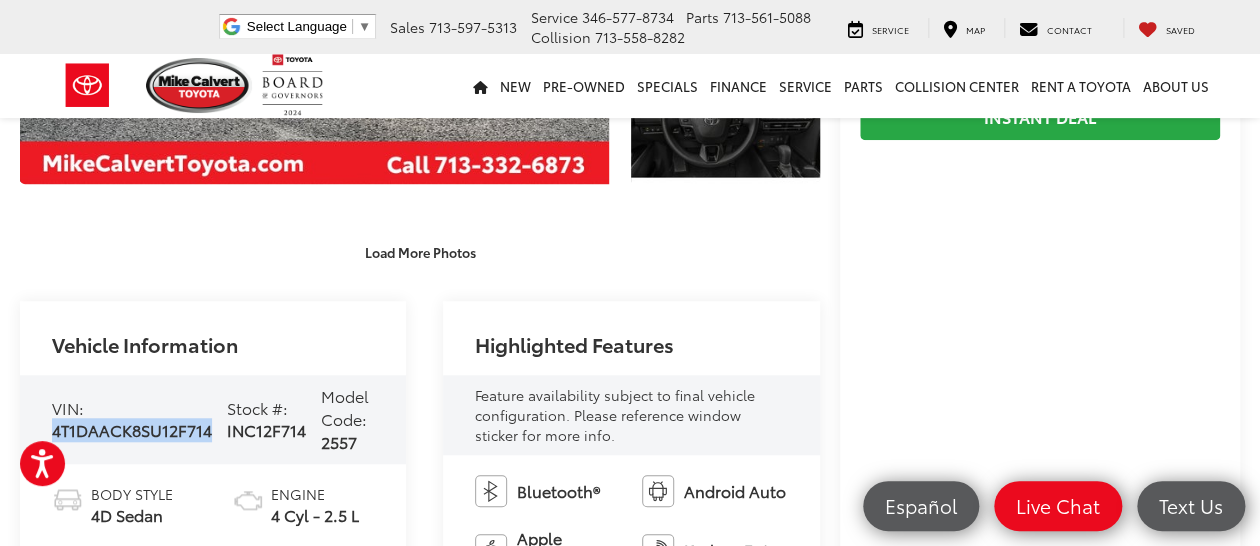 click on "4T1DAACK8SU12F714" at bounding box center (132, 429) 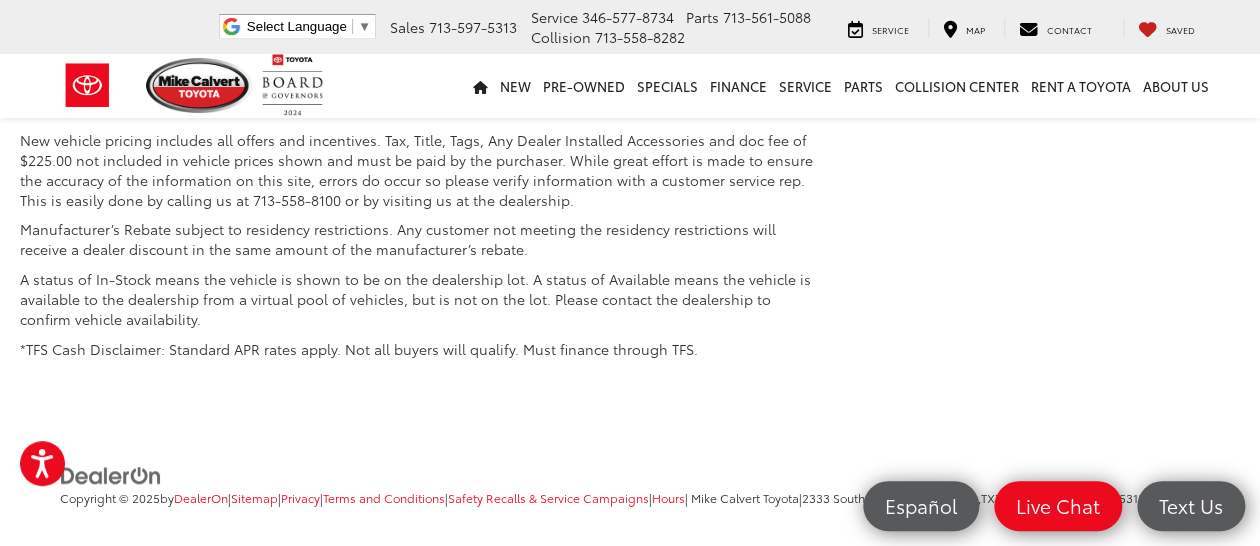 scroll, scrollTop: 2777, scrollLeft: 0, axis: vertical 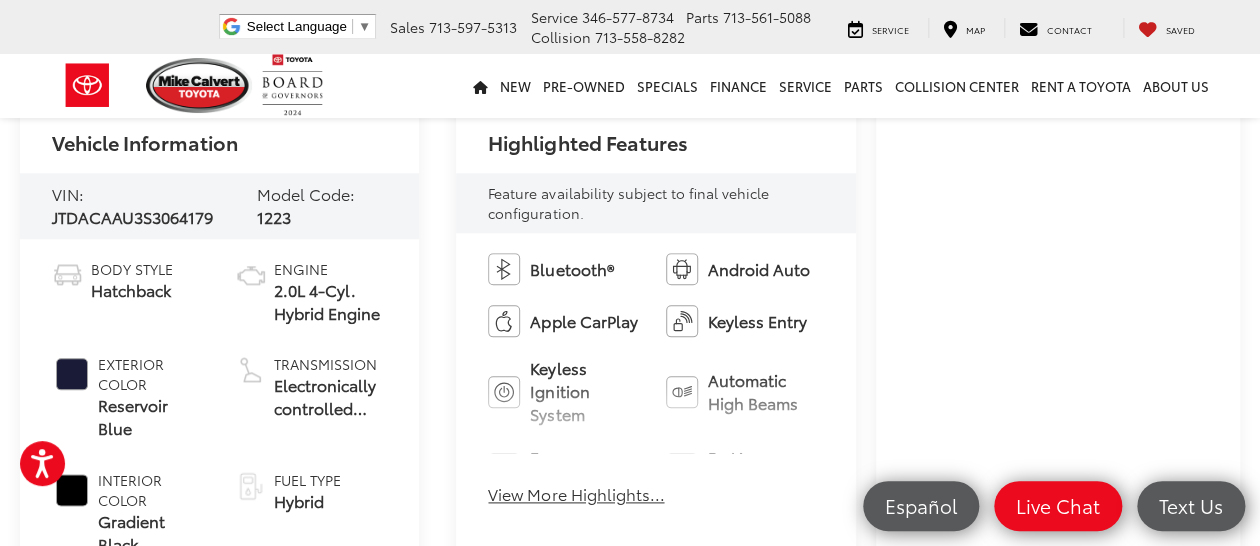 click on "View More Highlights..." at bounding box center [576, 494] 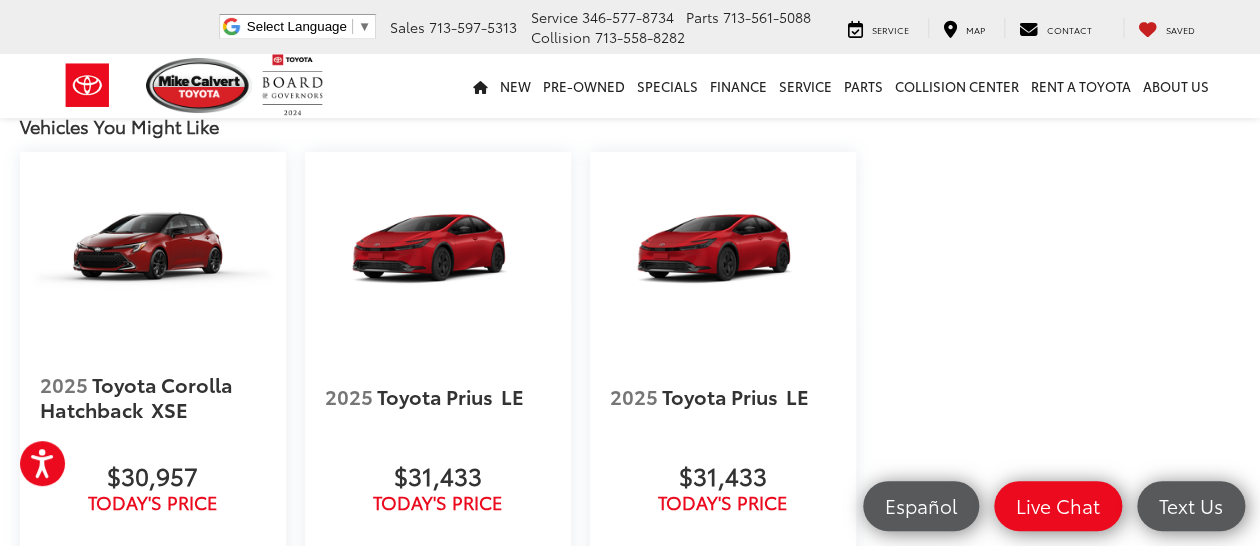scroll, scrollTop: 2988, scrollLeft: 0, axis: vertical 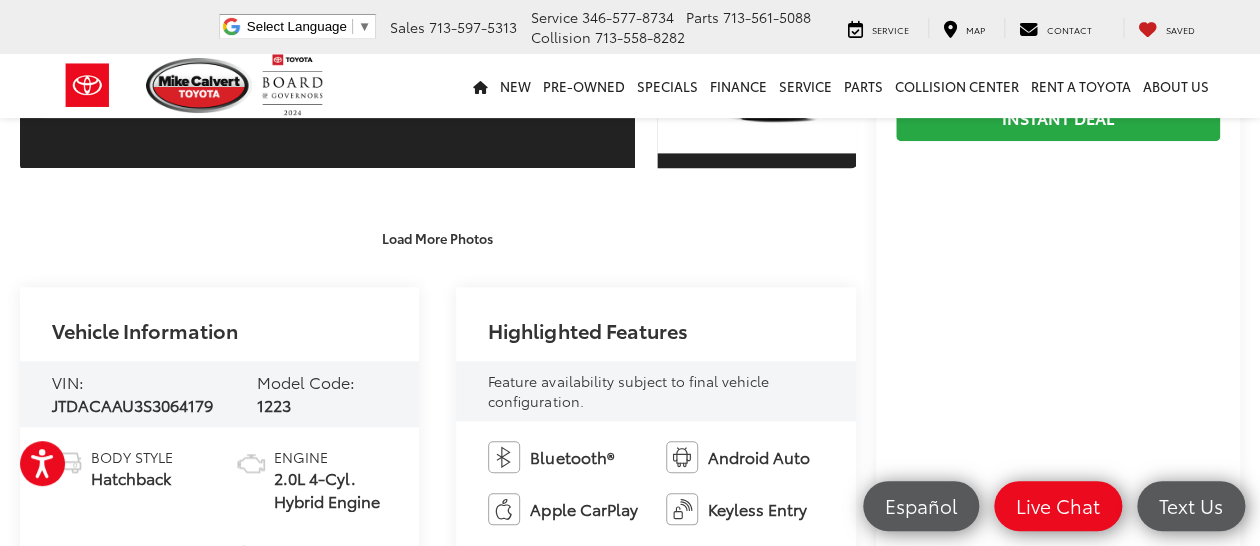 click on "JTDACAAU3S3064179" at bounding box center (132, 404) 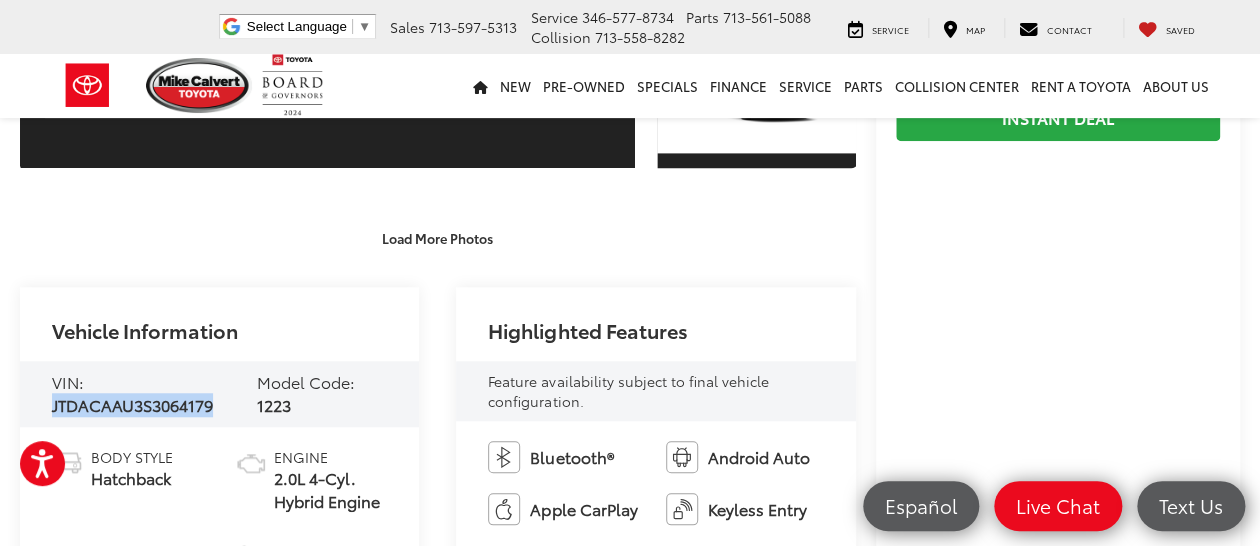 click on "JTDACAAU3S3064179" at bounding box center (132, 404) 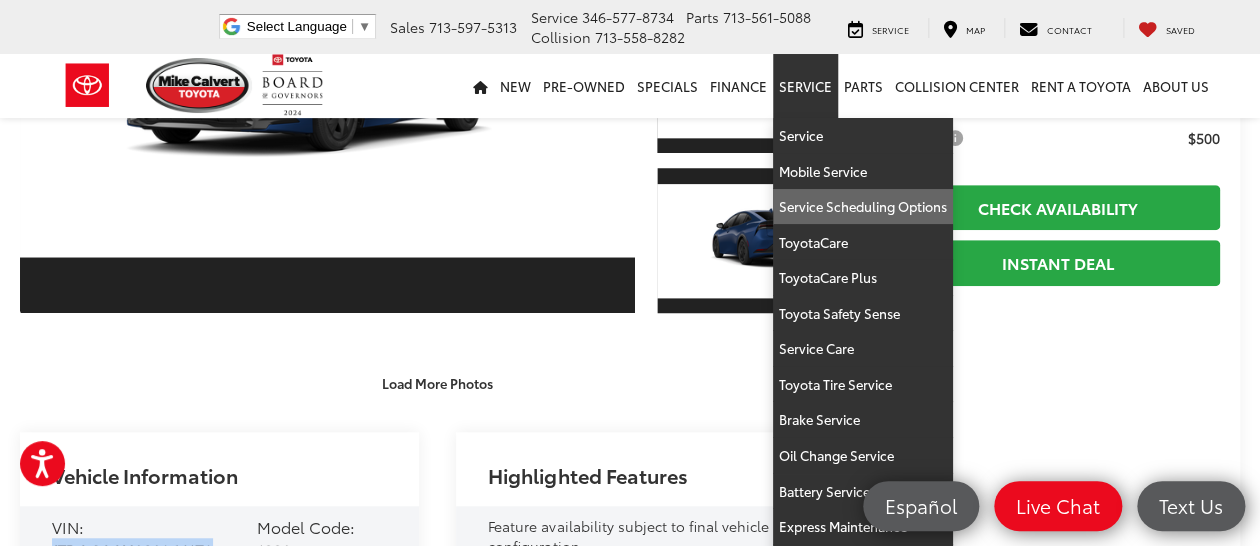 scroll, scrollTop: 222, scrollLeft: 0, axis: vertical 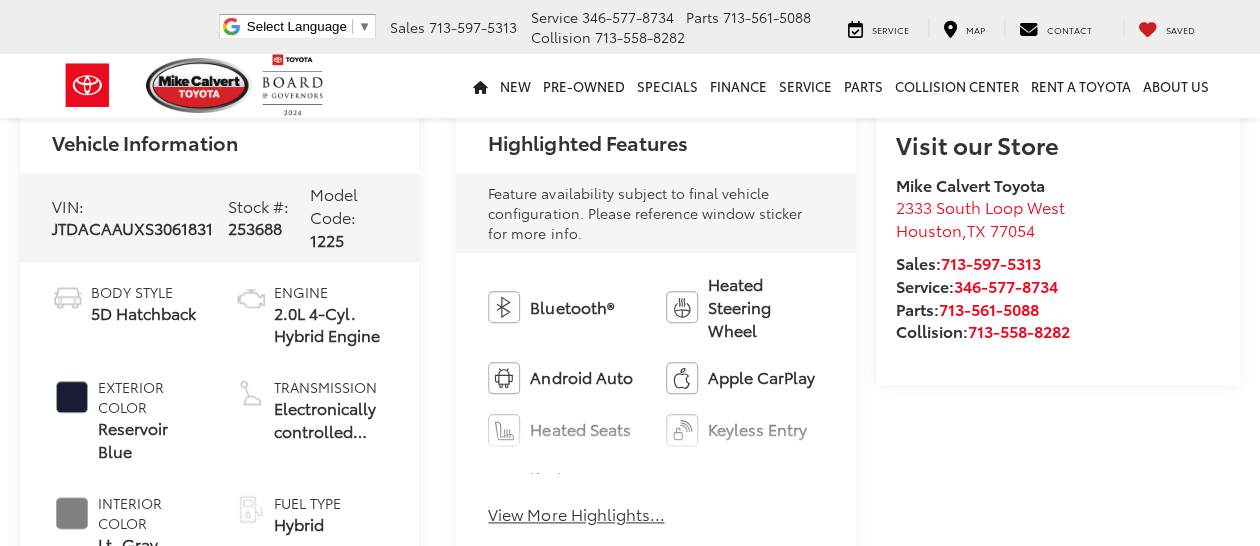 click on "View More Highlights..." at bounding box center (576, 514) 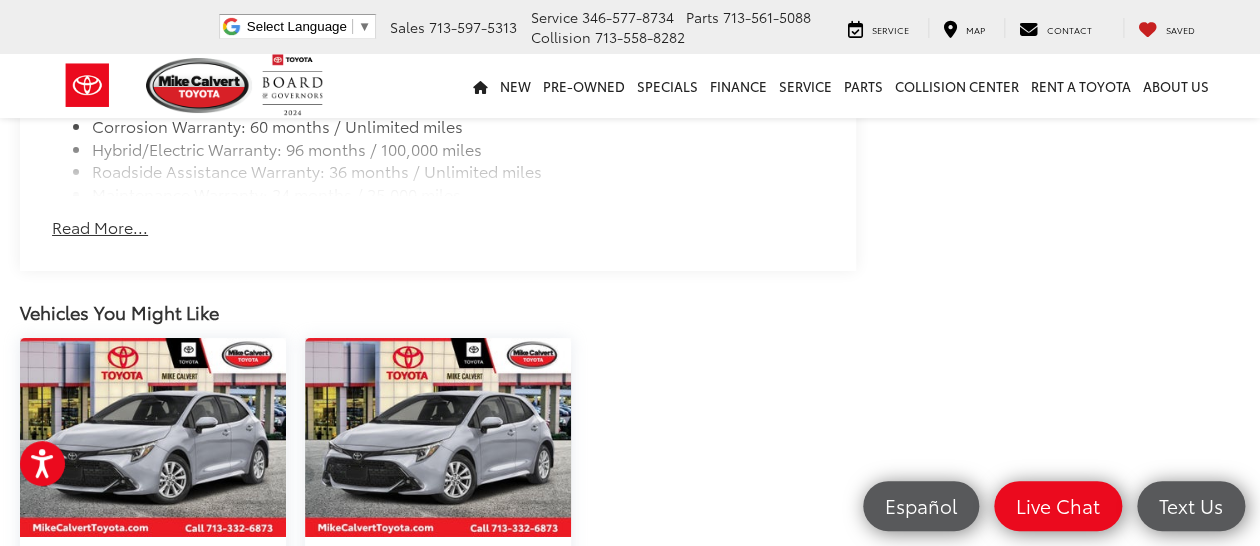 scroll, scrollTop: 2774, scrollLeft: 0, axis: vertical 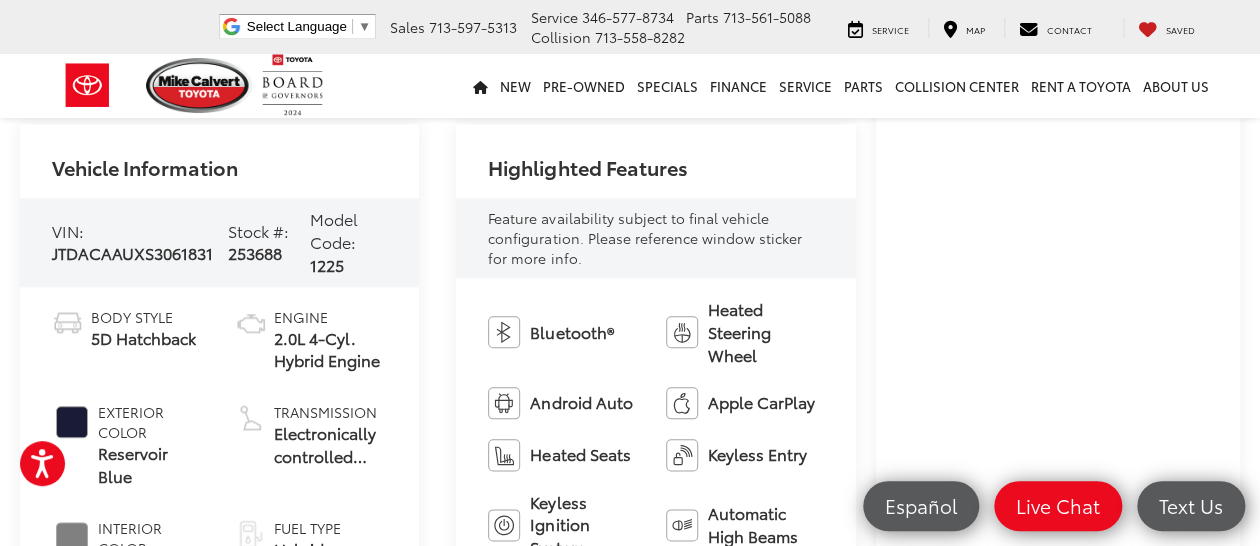 click on "JTDACAAUXS3061831" at bounding box center [132, 252] 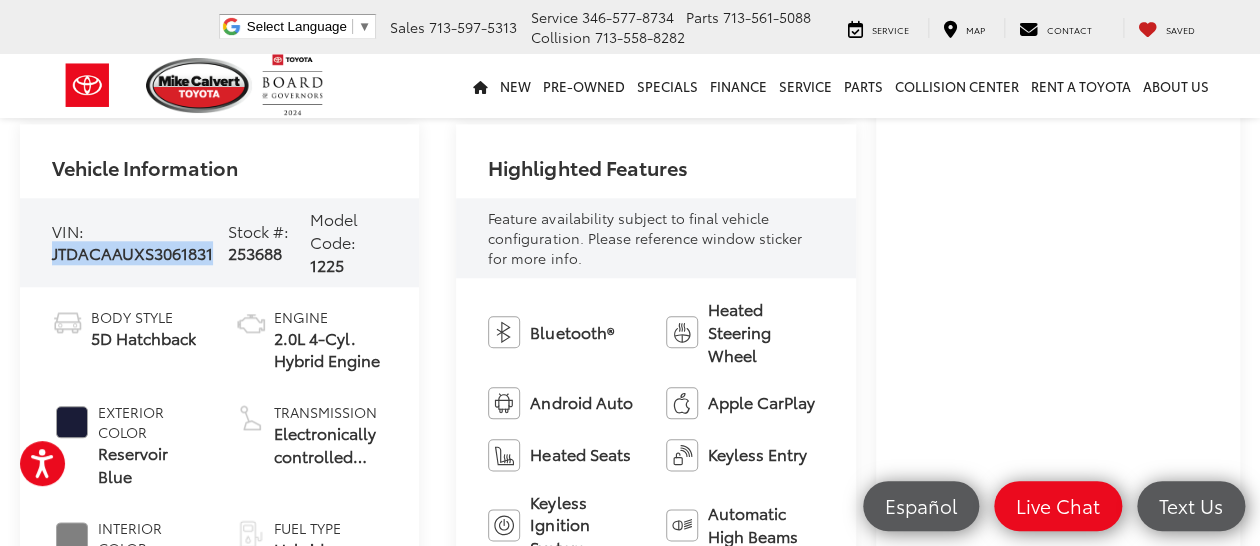 copy on "JTDACAAUXS3061831" 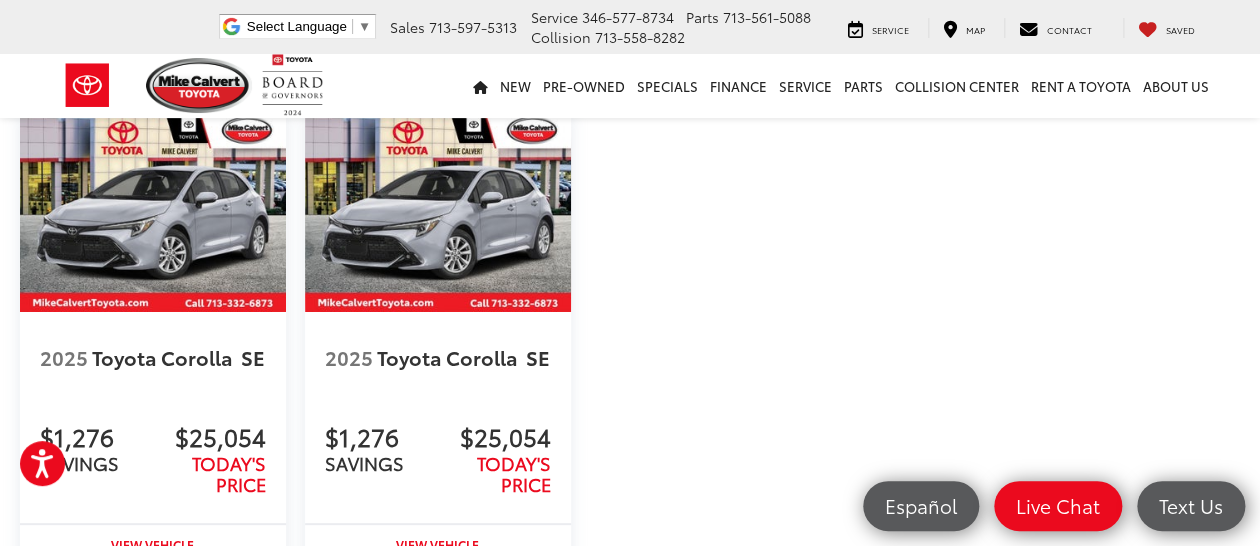 scroll, scrollTop: 3000, scrollLeft: 0, axis: vertical 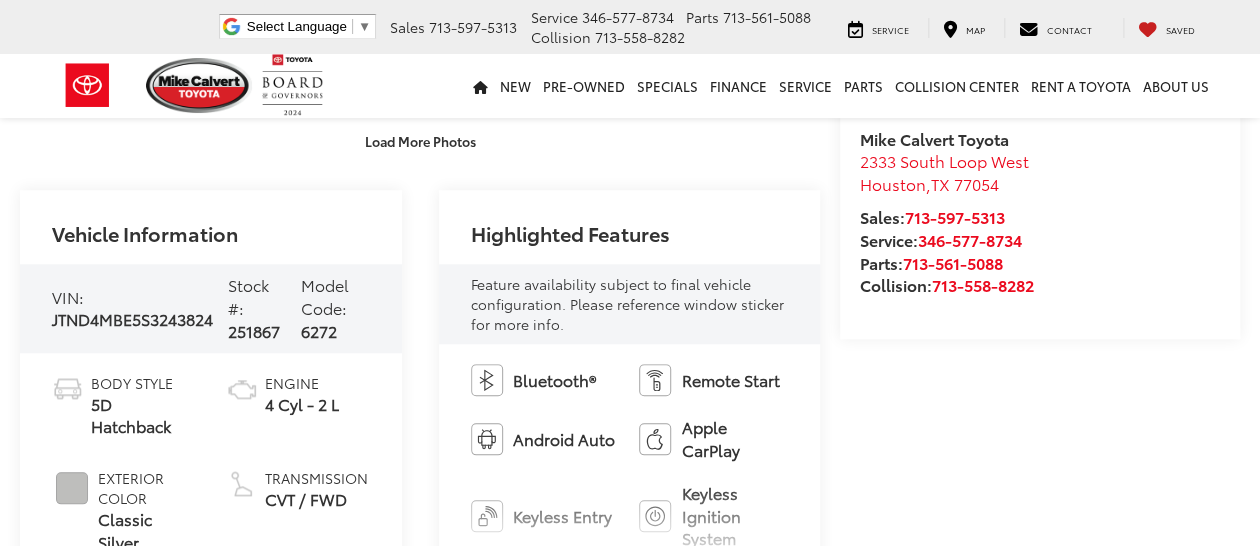 click on "JTND4MBE5S3243824" at bounding box center [132, 318] 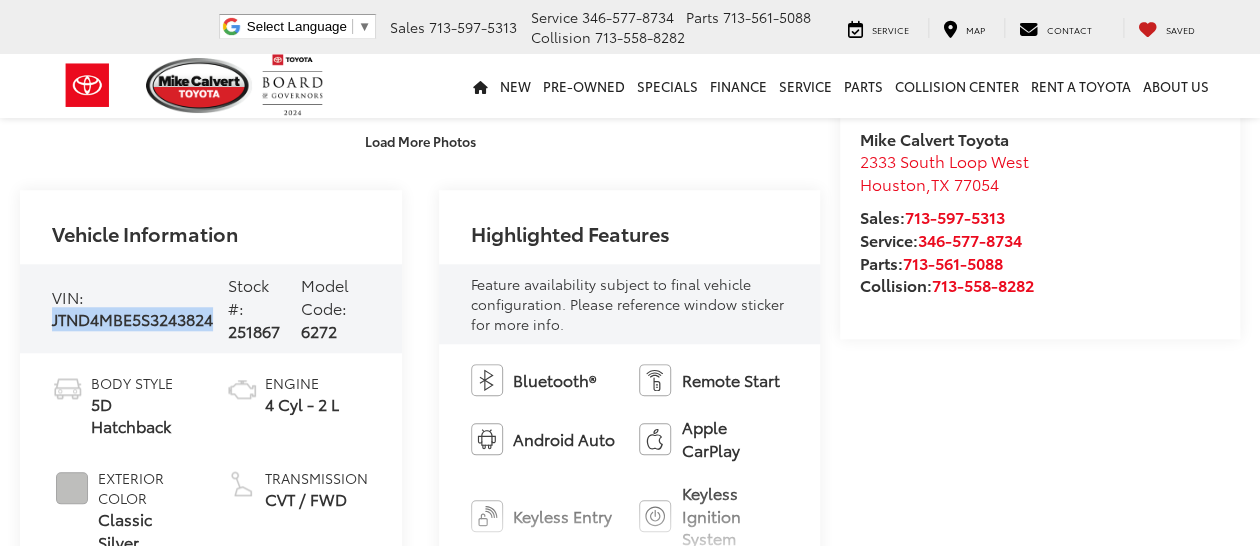 click on "JTND4MBE5S3243824" at bounding box center (132, 318) 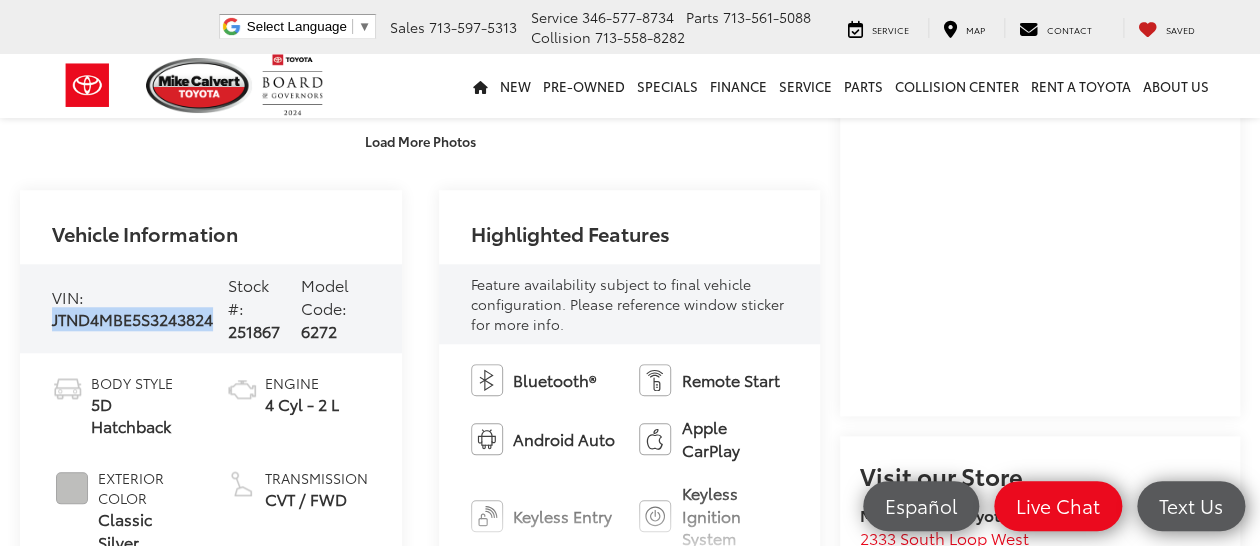 copy on "JTND4MBE5S3243824" 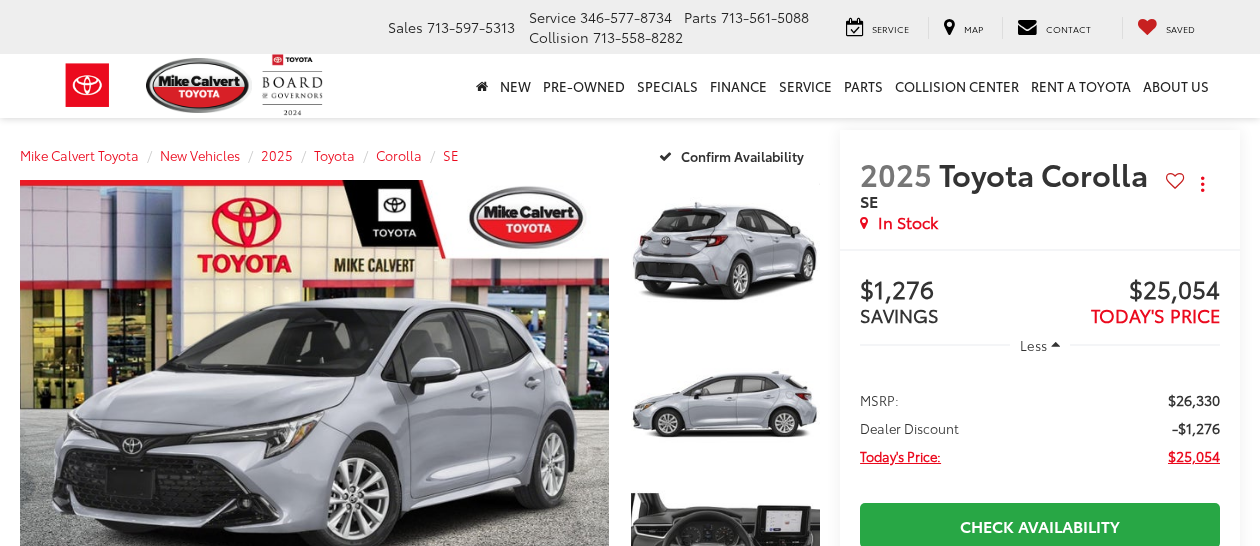 scroll, scrollTop: 0, scrollLeft: 0, axis: both 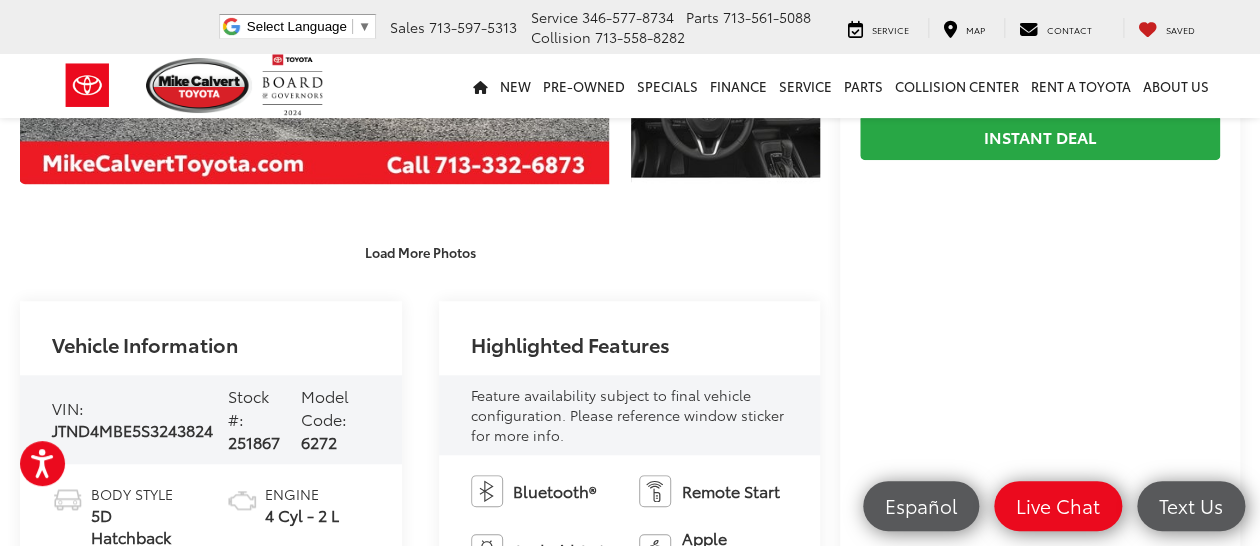 click on "JTND4MBE5S3243824" at bounding box center (132, 429) 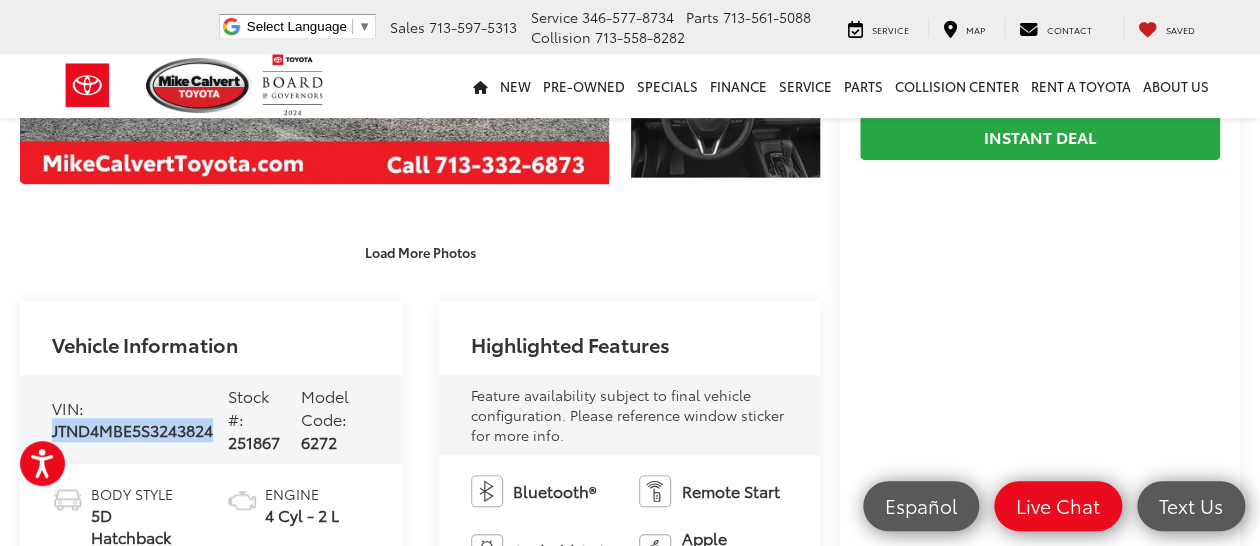click on "JTND4MBE5S3243824" at bounding box center [132, 429] 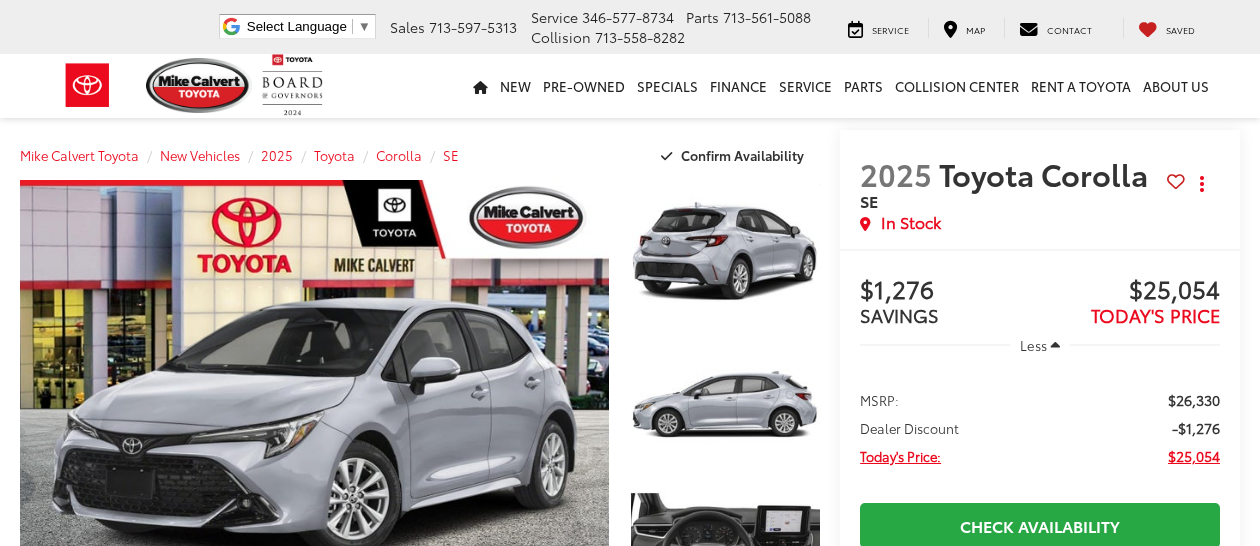 scroll, scrollTop: 0, scrollLeft: 0, axis: both 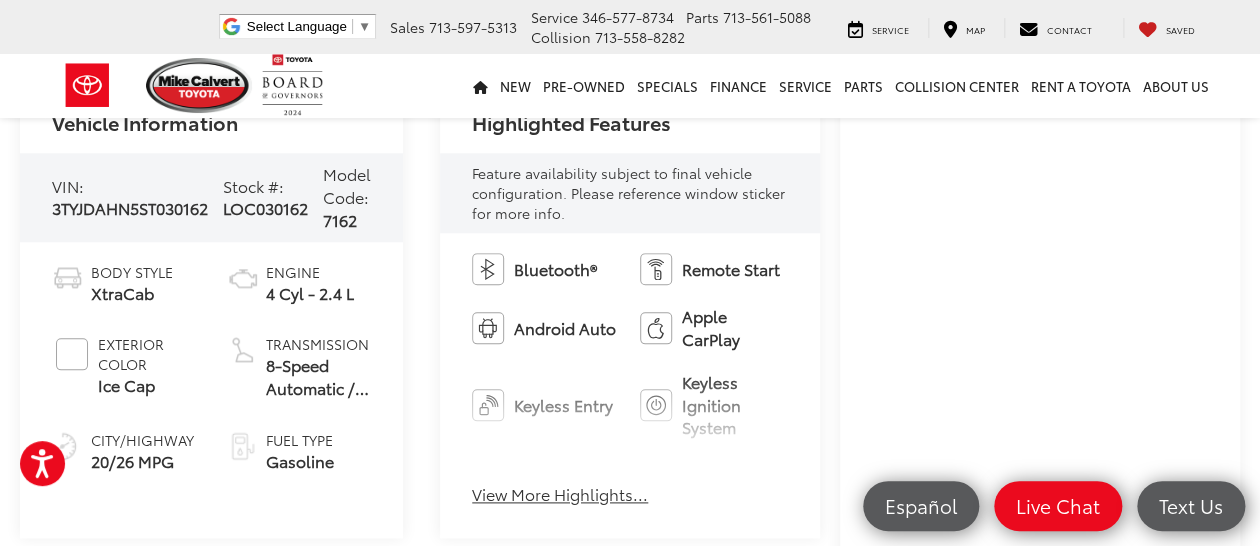 click on "View More Highlights..." at bounding box center [560, 494] 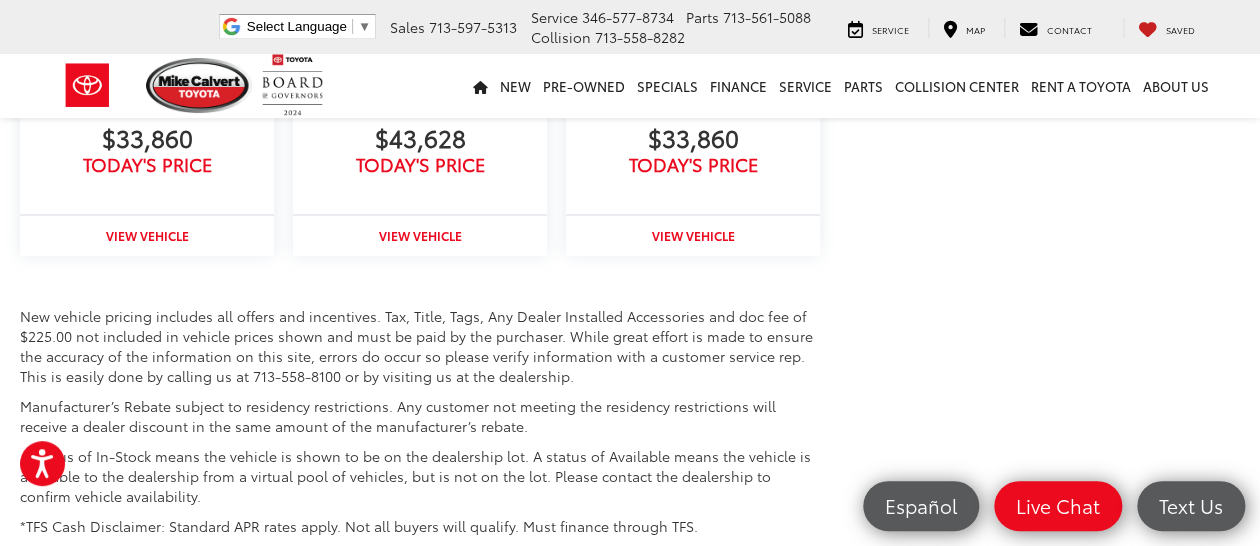 scroll, scrollTop: 3000, scrollLeft: 0, axis: vertical 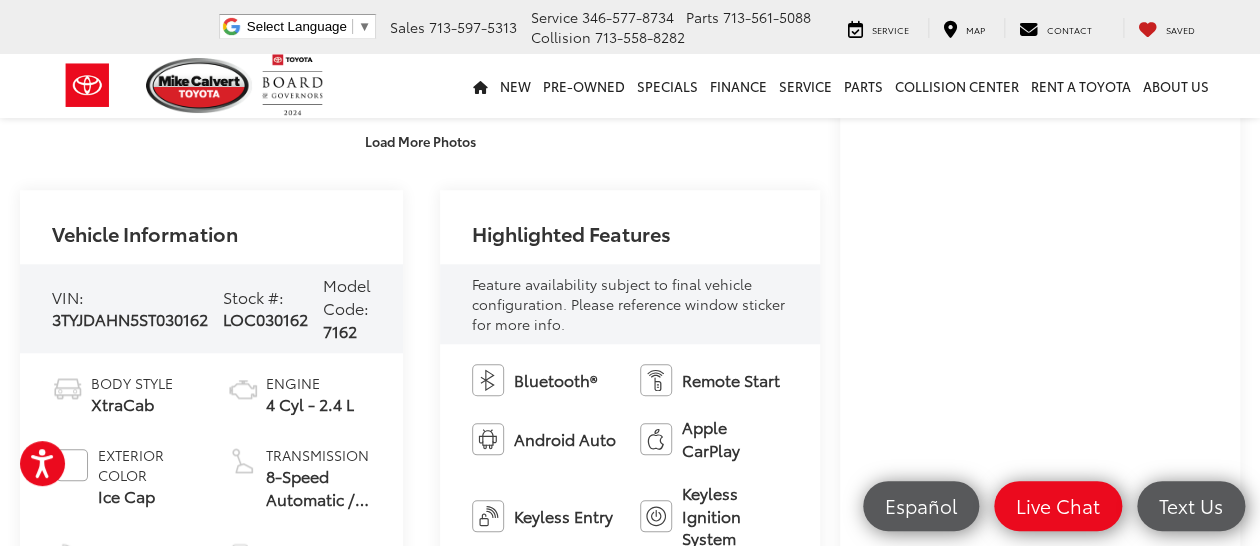 click on "3TYJDAHN5ST030162" at bounding box center [130, 318] 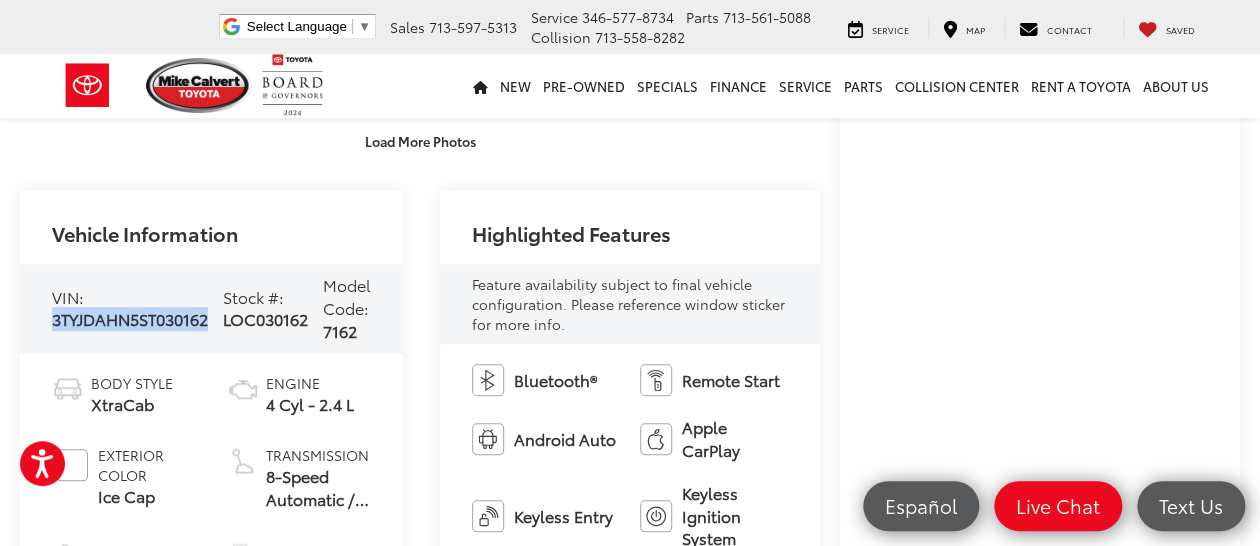 click on "3TYJDAHN5ST030162" at bounding box center (130, 318) 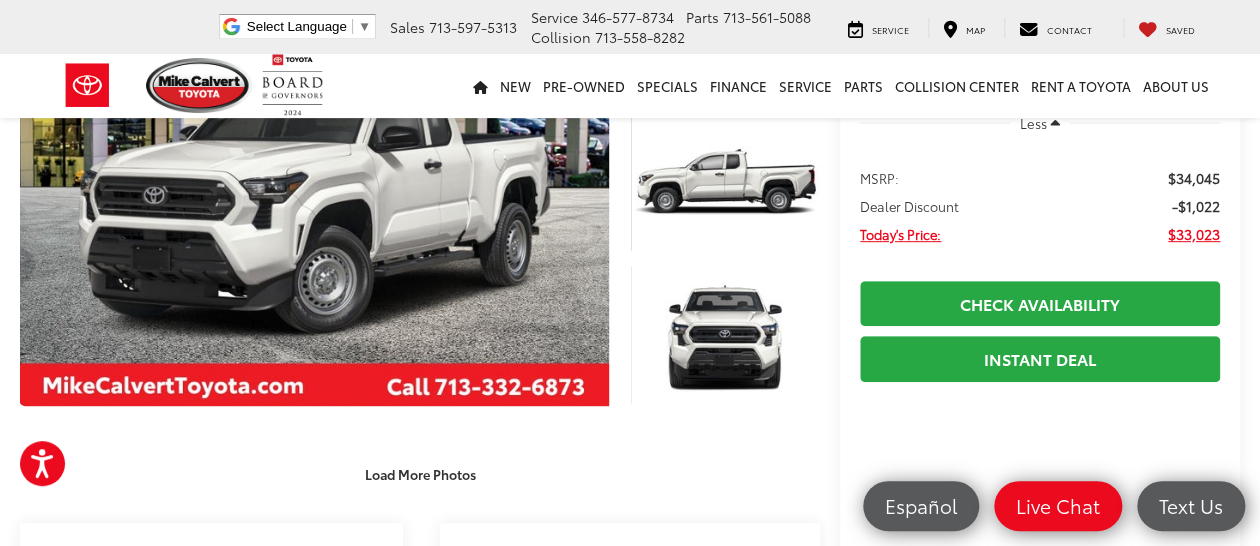 scroll, scrollTop: 0, scrollLeft: 0, axis: both 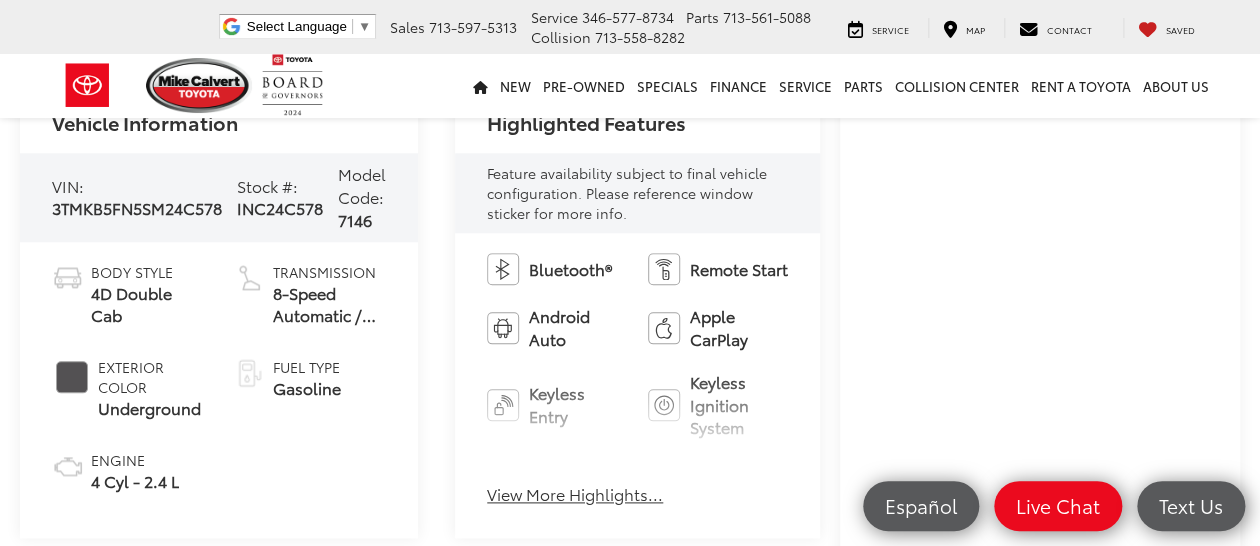 click on "View More Highlights..." at bounding box center (575, 494) 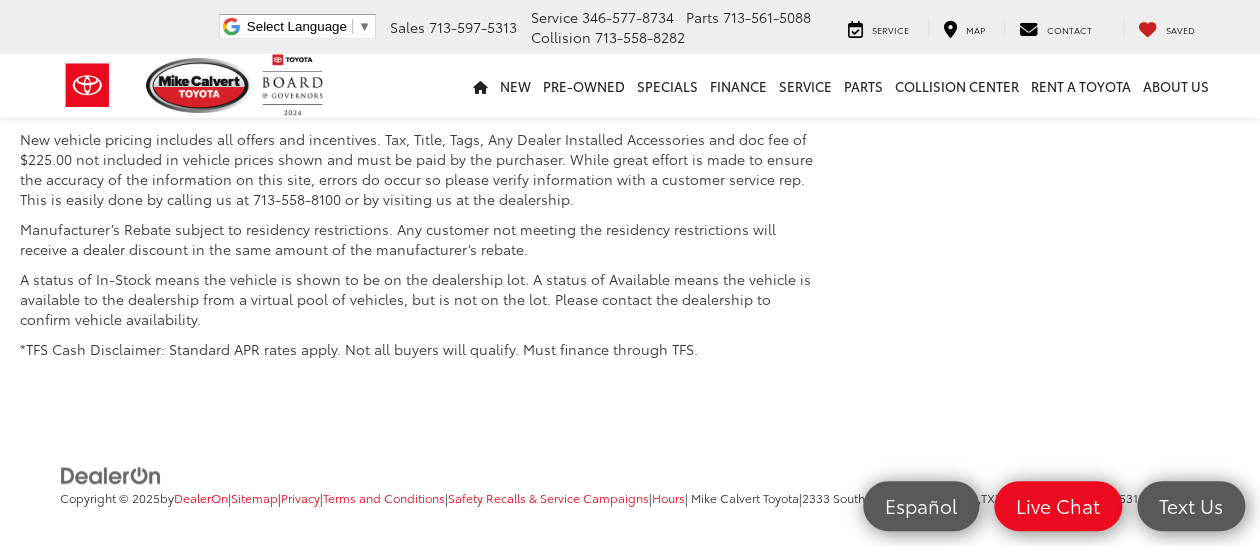 scroll, scrollTop: 3014, scrollLeft: 0, axis: vertical 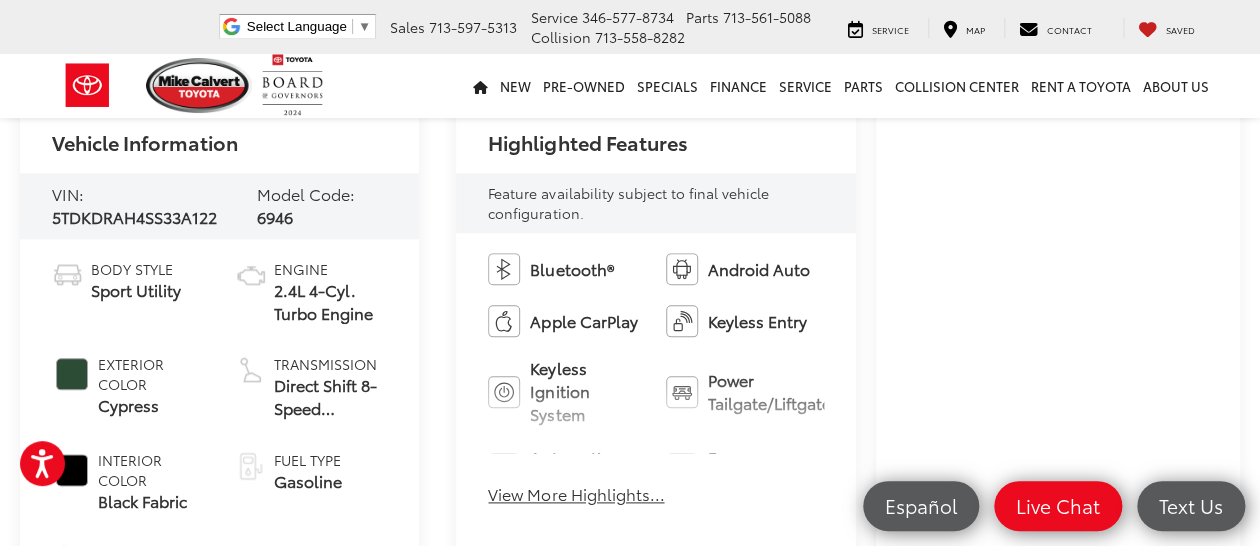 click on "View More Highlights..." at bounding box center (576, 494) 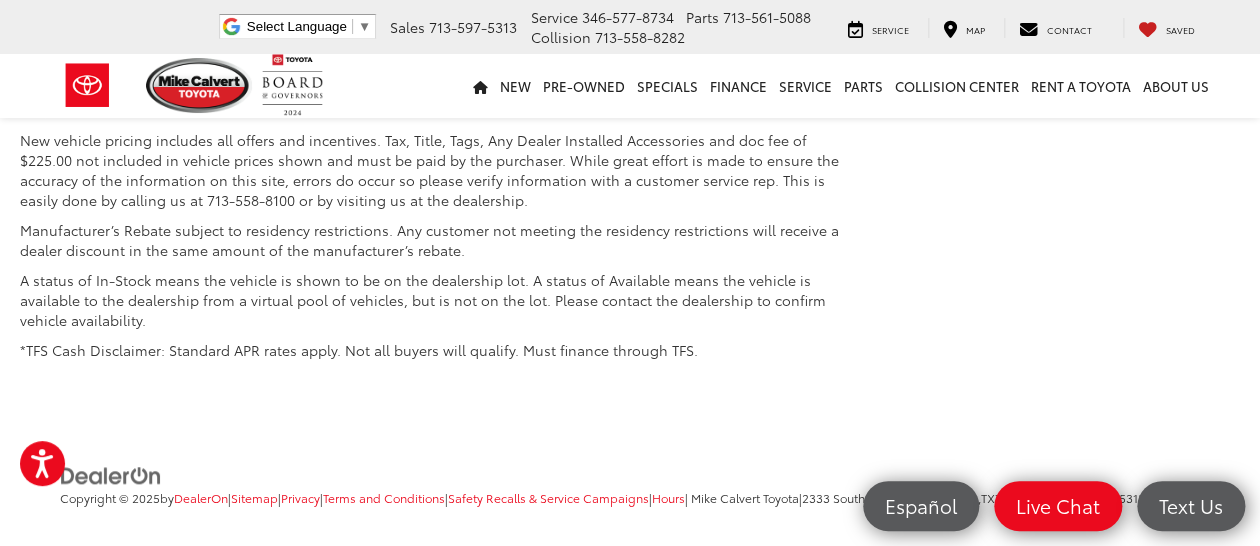 scroll, scrollTop: 3301, scrollLeft: 0, axis: vertical 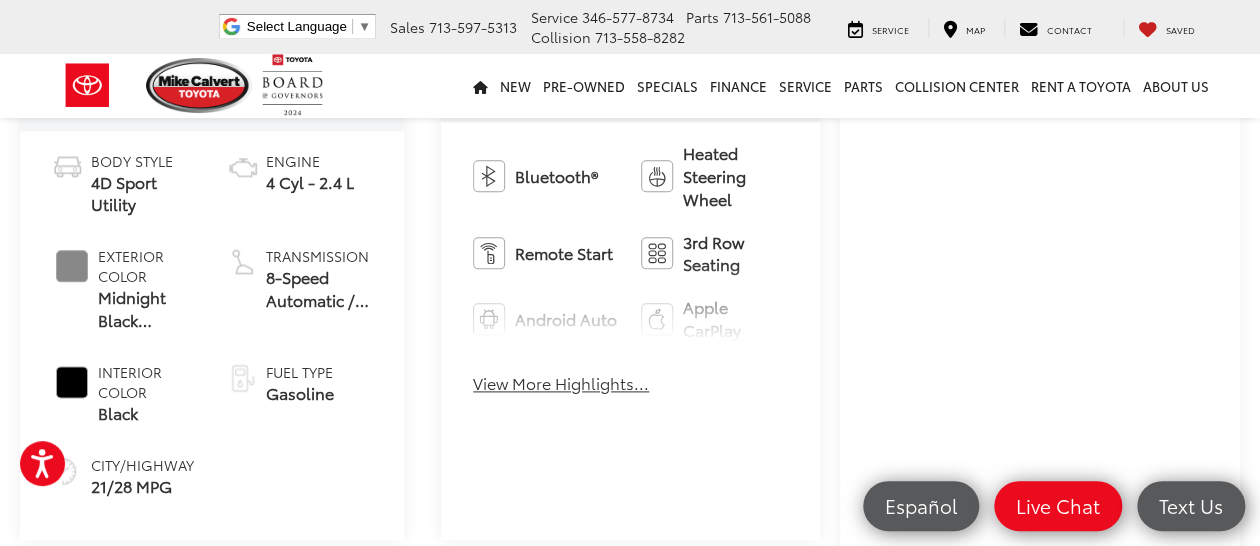 click on "View More Highlights..." at bounding box center [561, 383] 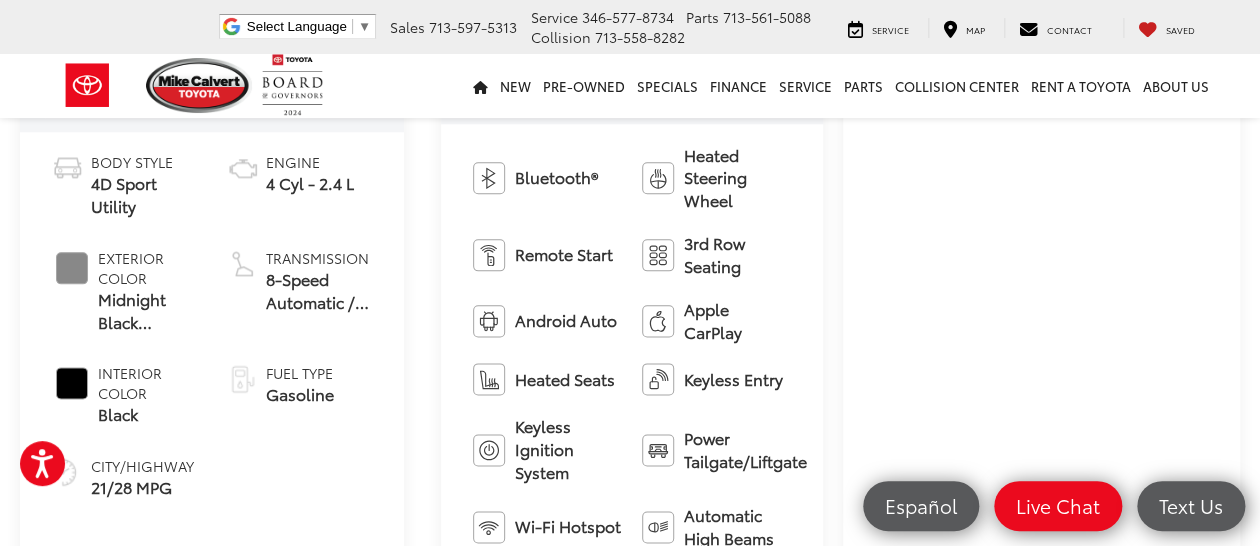 scroll, scrollTop: 732, scrollLeft: 0, axis: vertical 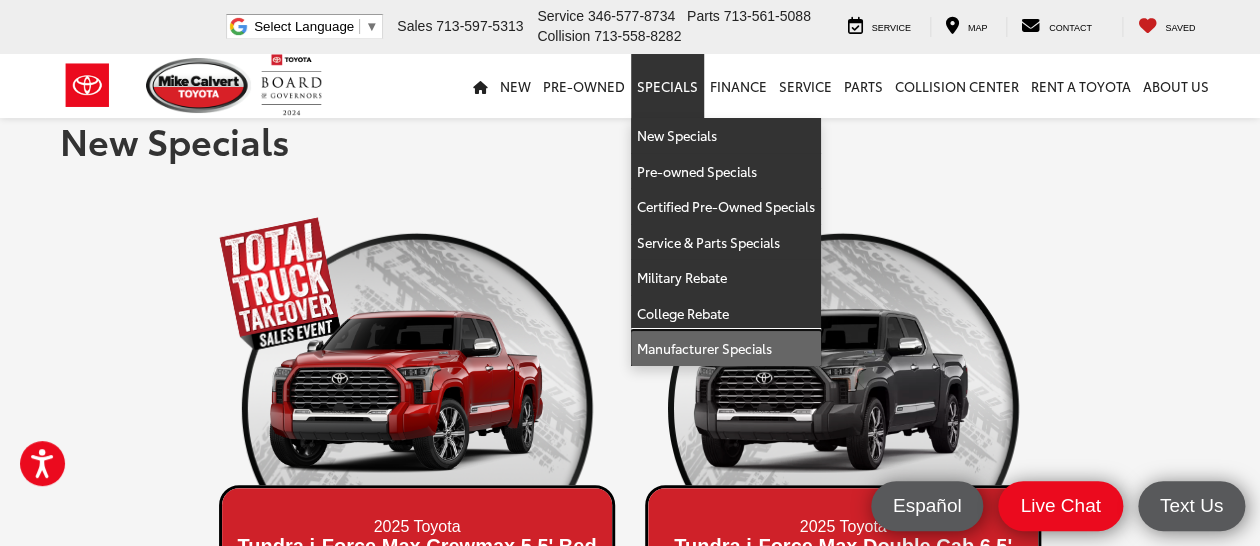 click on "Manufacturer Specials" at bounding box center [726, 348] 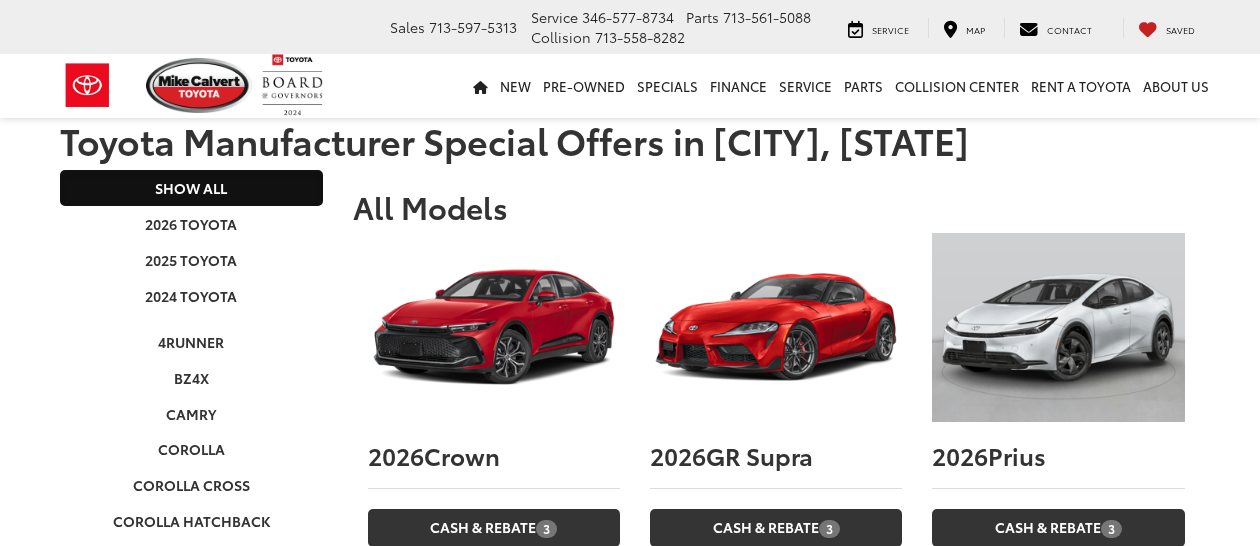 scroll, scrollTop: 0, scrollLeft: 0, axis: both 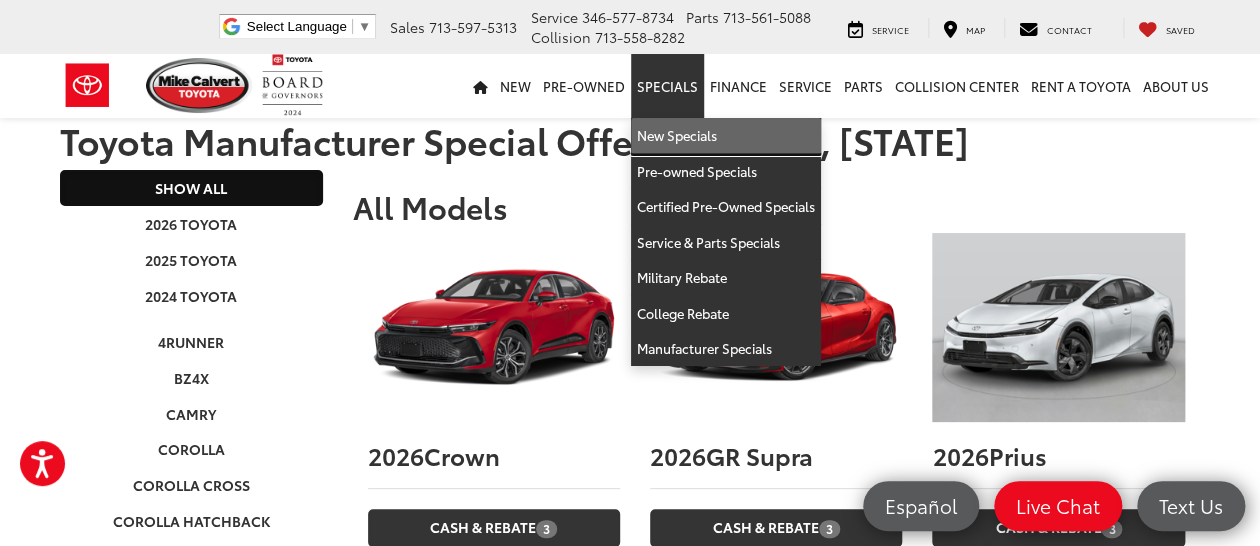 click on "New Specials" at bounding box center [726, 136] 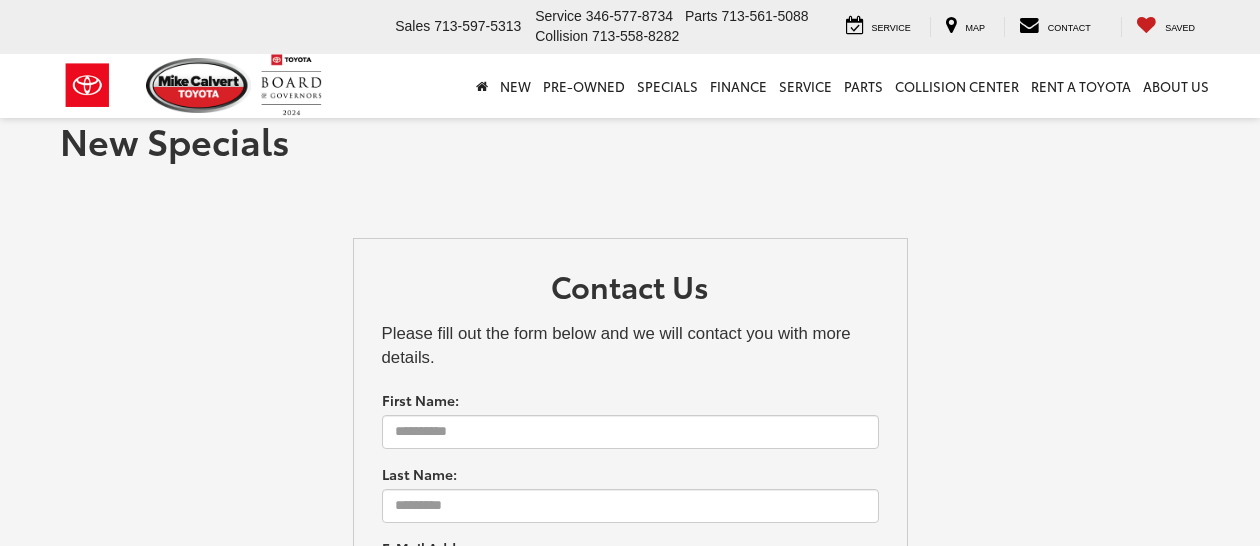 scroll, scrollTop: 0, scrollLeft: 0, axis: both 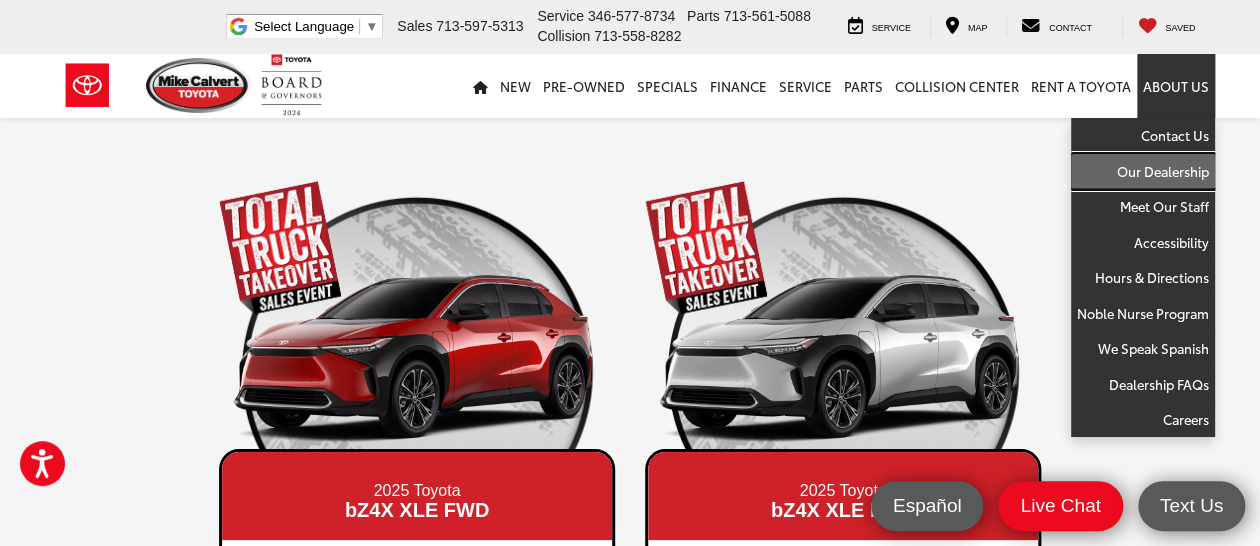 click on "Our Dealership" at bounding box center [1143, 172] 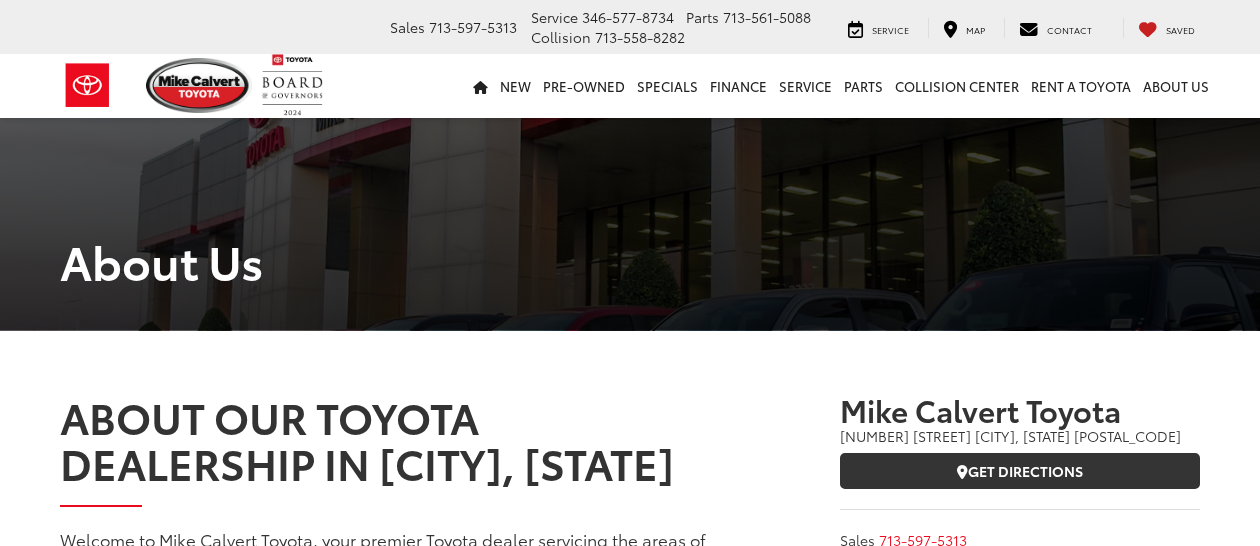 scroll, scrollTop: 0, scrollLeft: 0, axis: both 